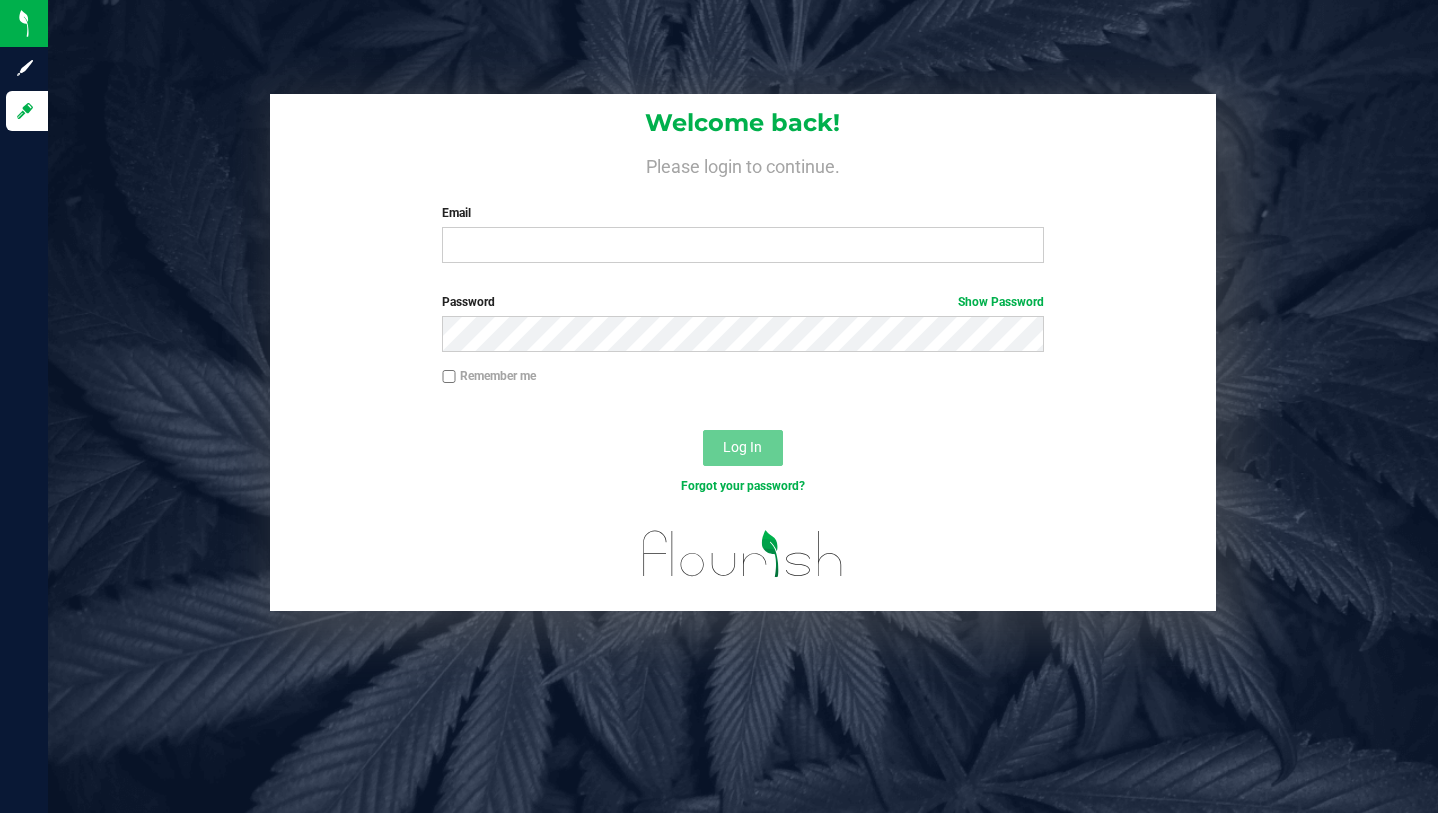 scroll, scrollTop: 0, scrollLeft: 0, axis: both 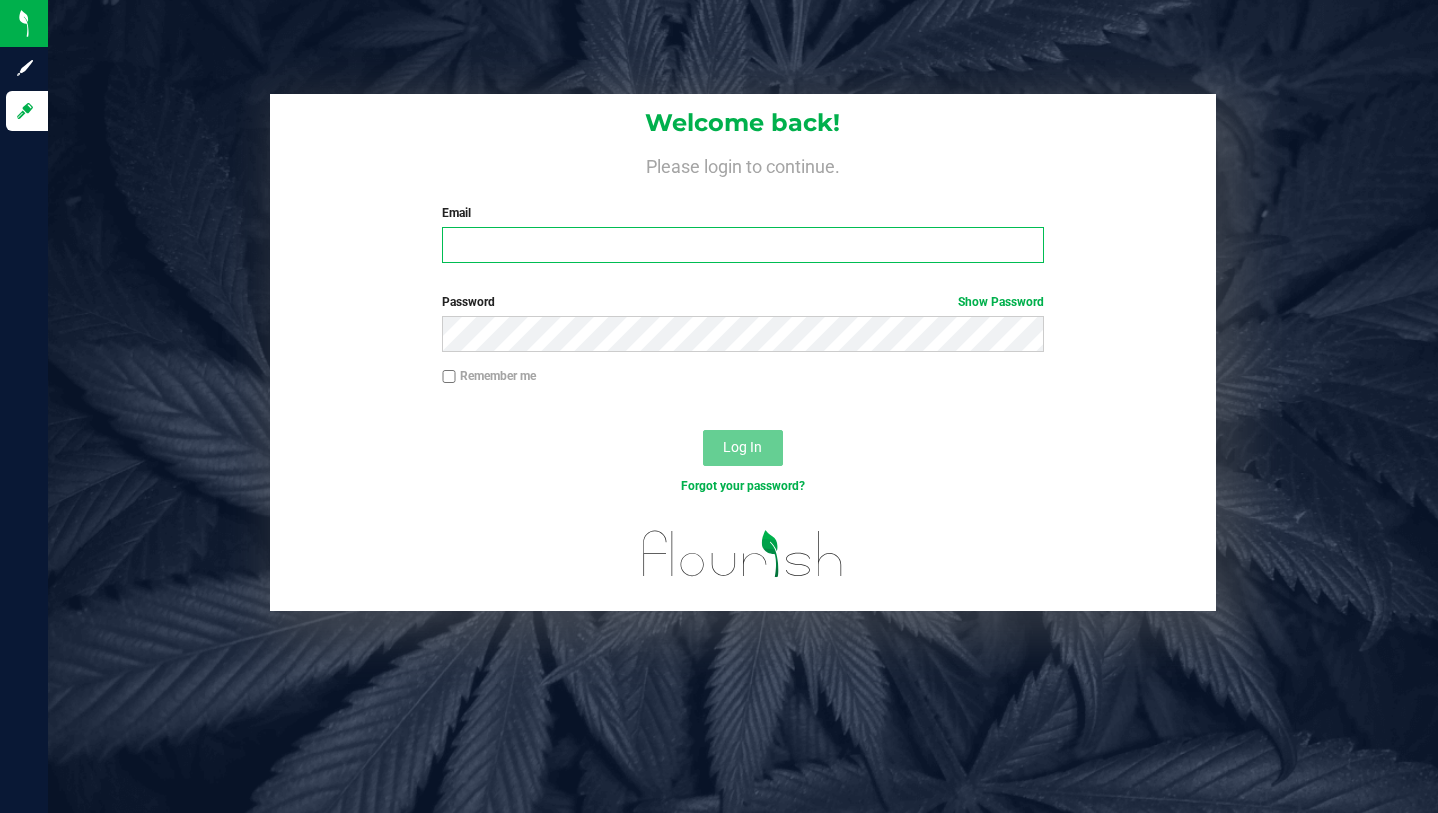 click on "Email" at bounding box center [742, 245] 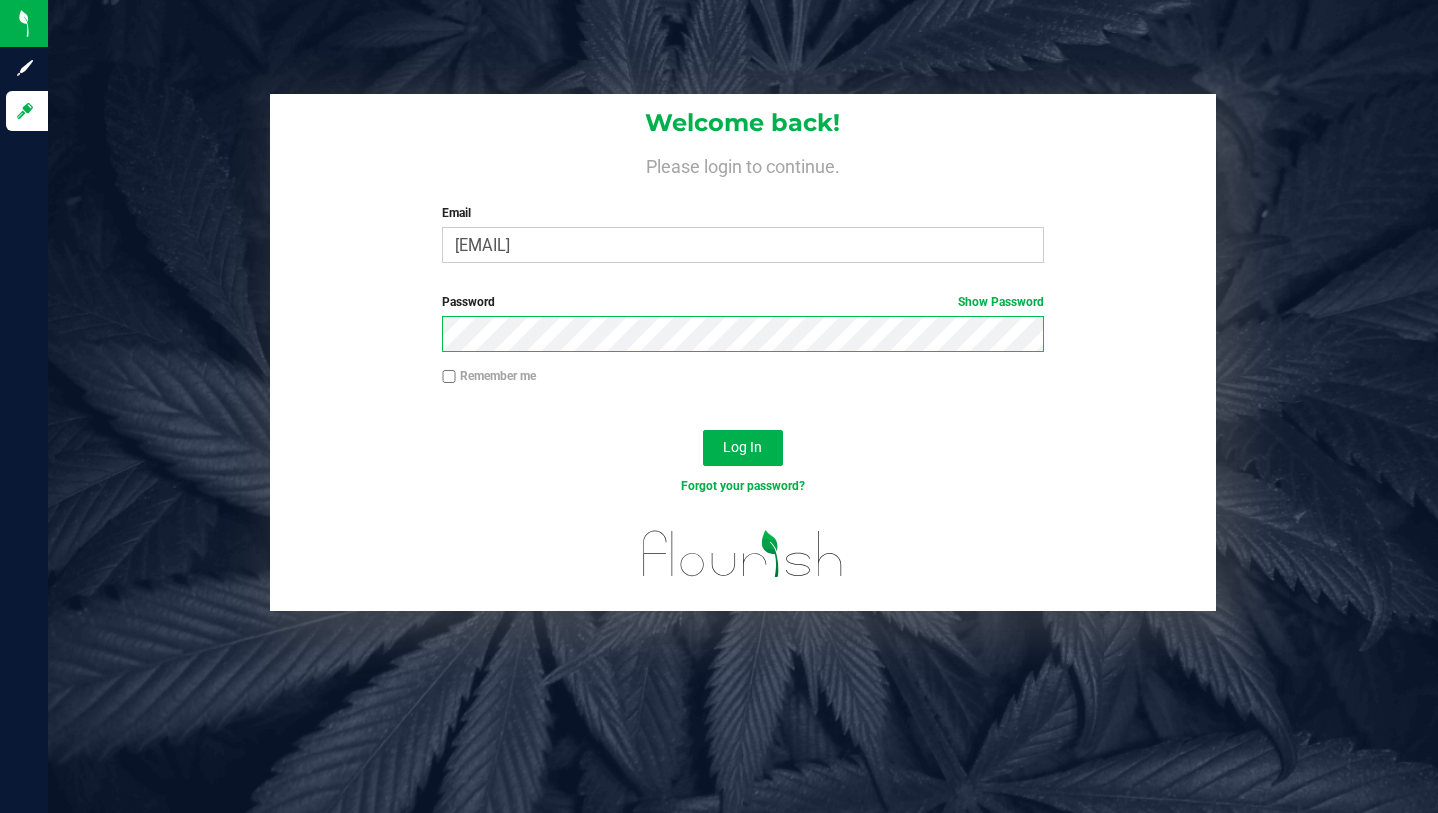 click on "Log In" at bounding box center (743, 448) 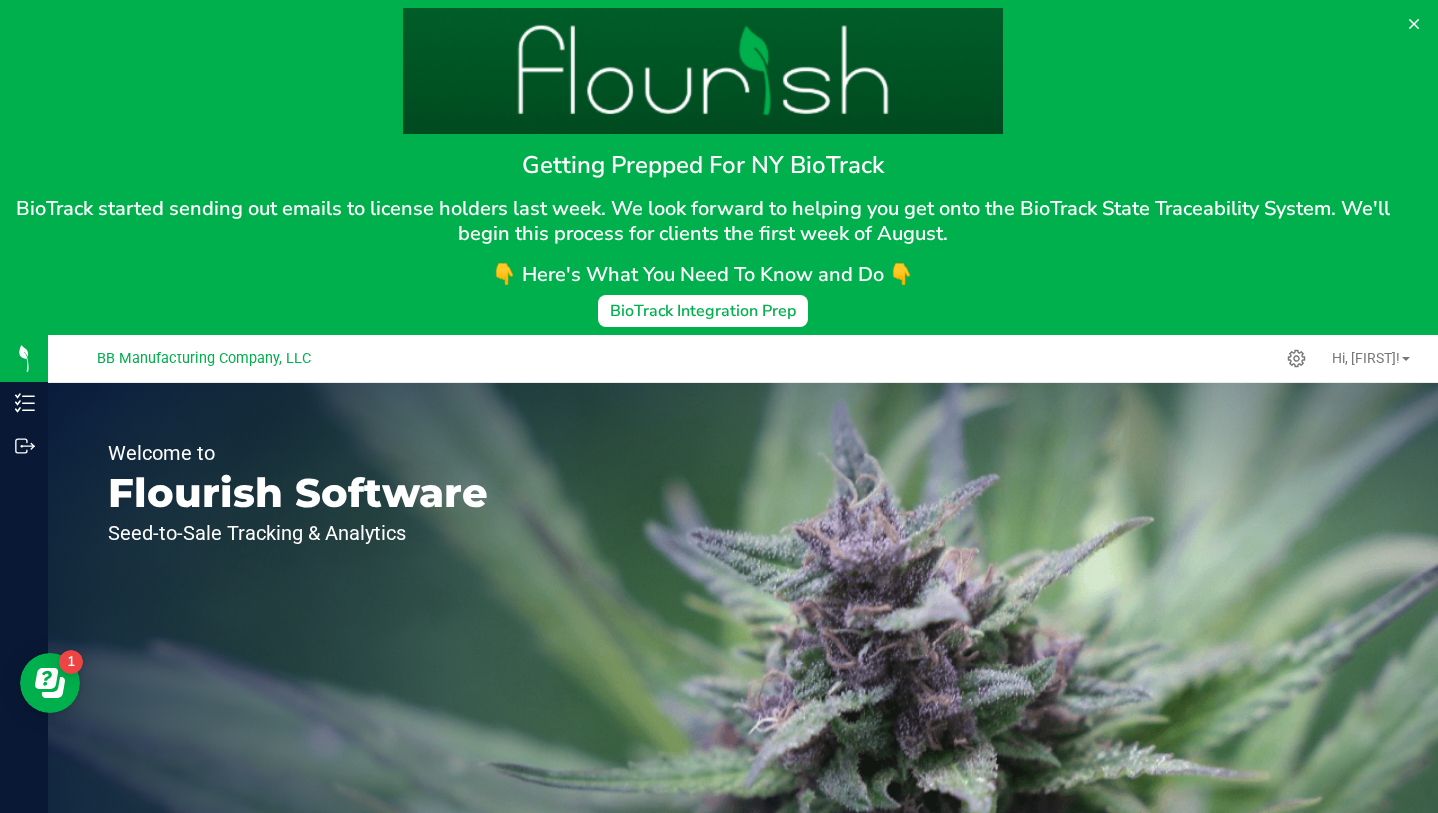 scroll, scrollTop: 0, scrollLeft: 0, axis: both 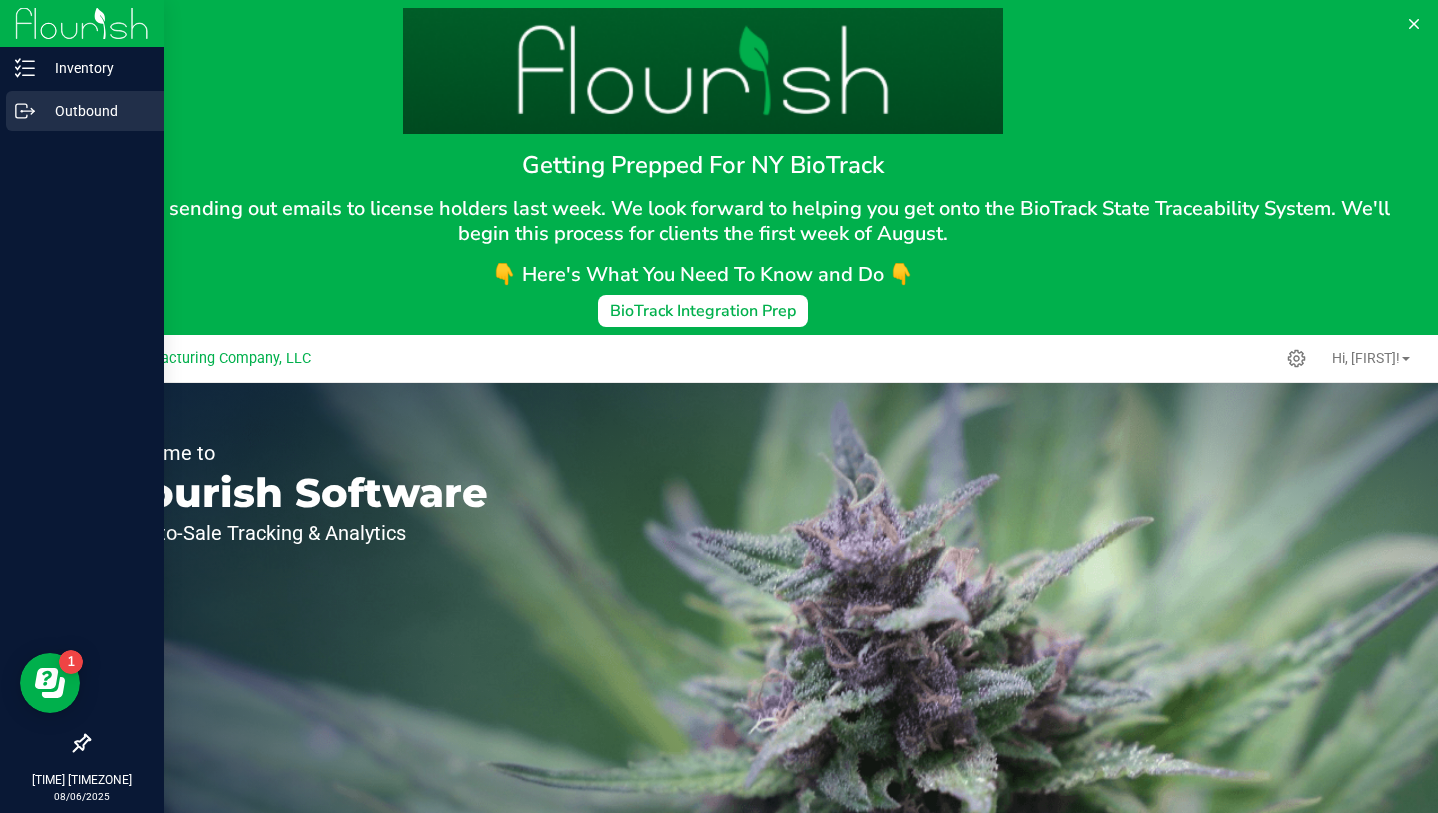 click on "Outbound" at bounding box center (95, 111) 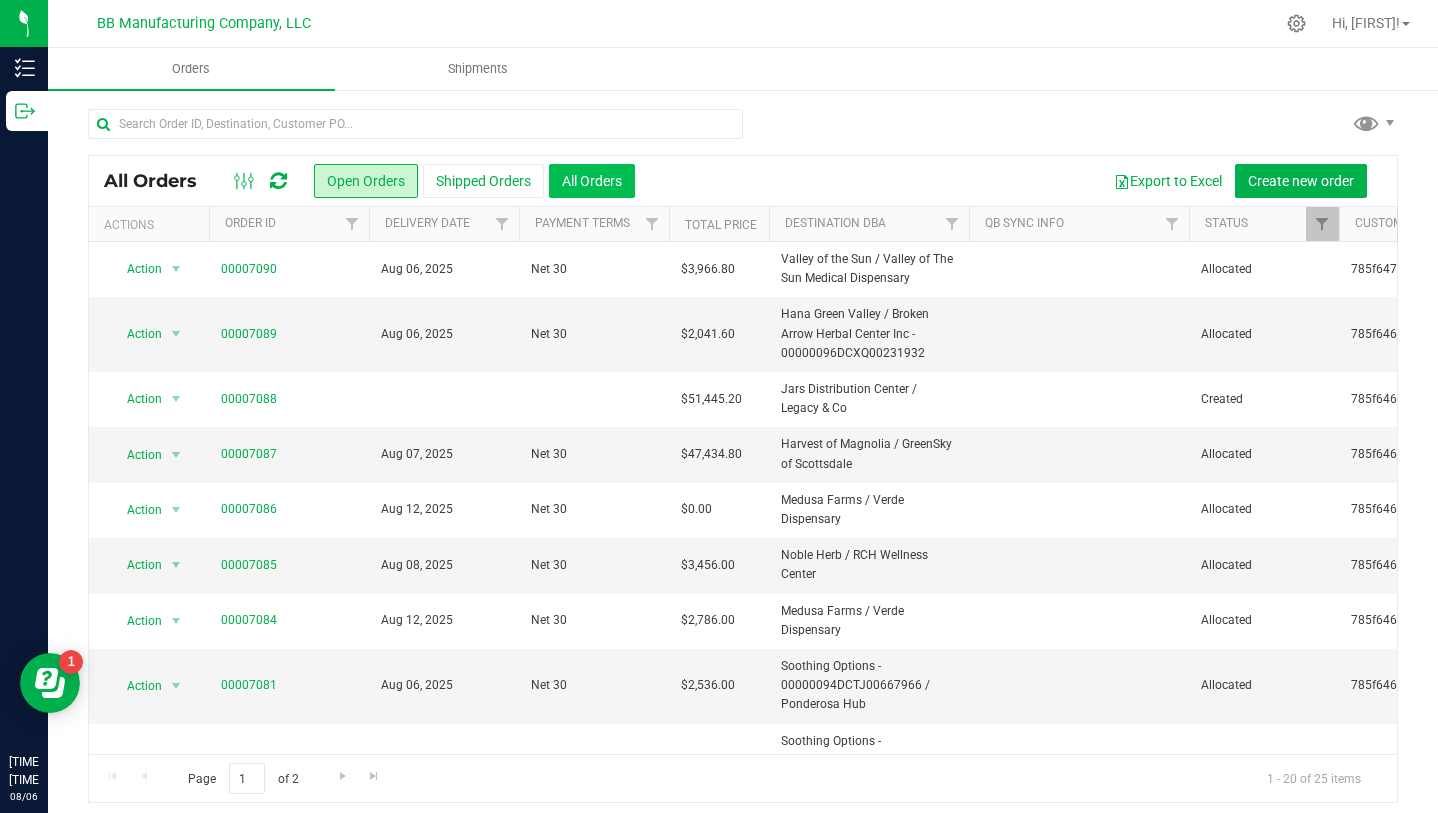 click on "All Orders" at bounding box center [592, 181] 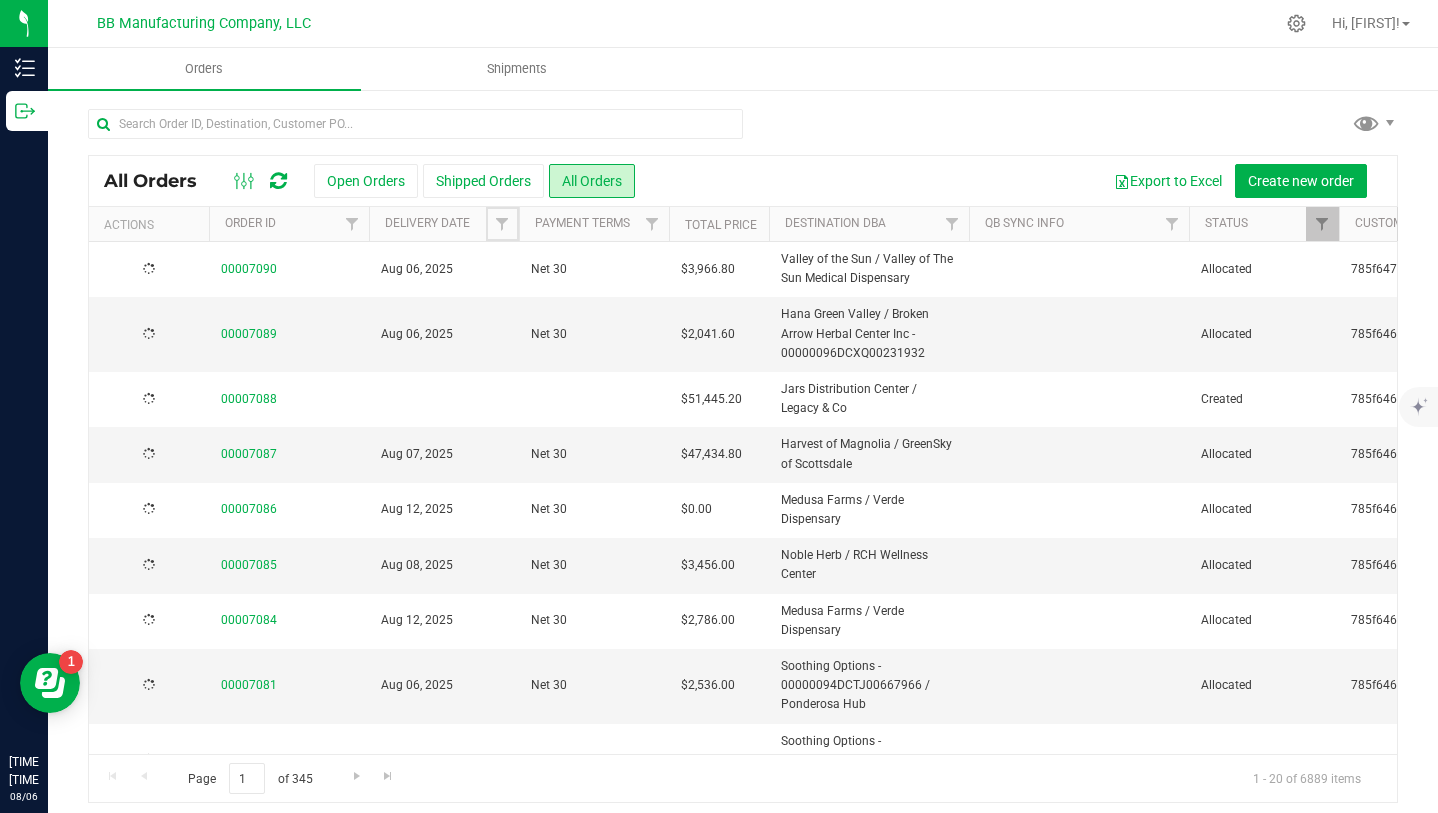 click at bounding box center [502, 224] 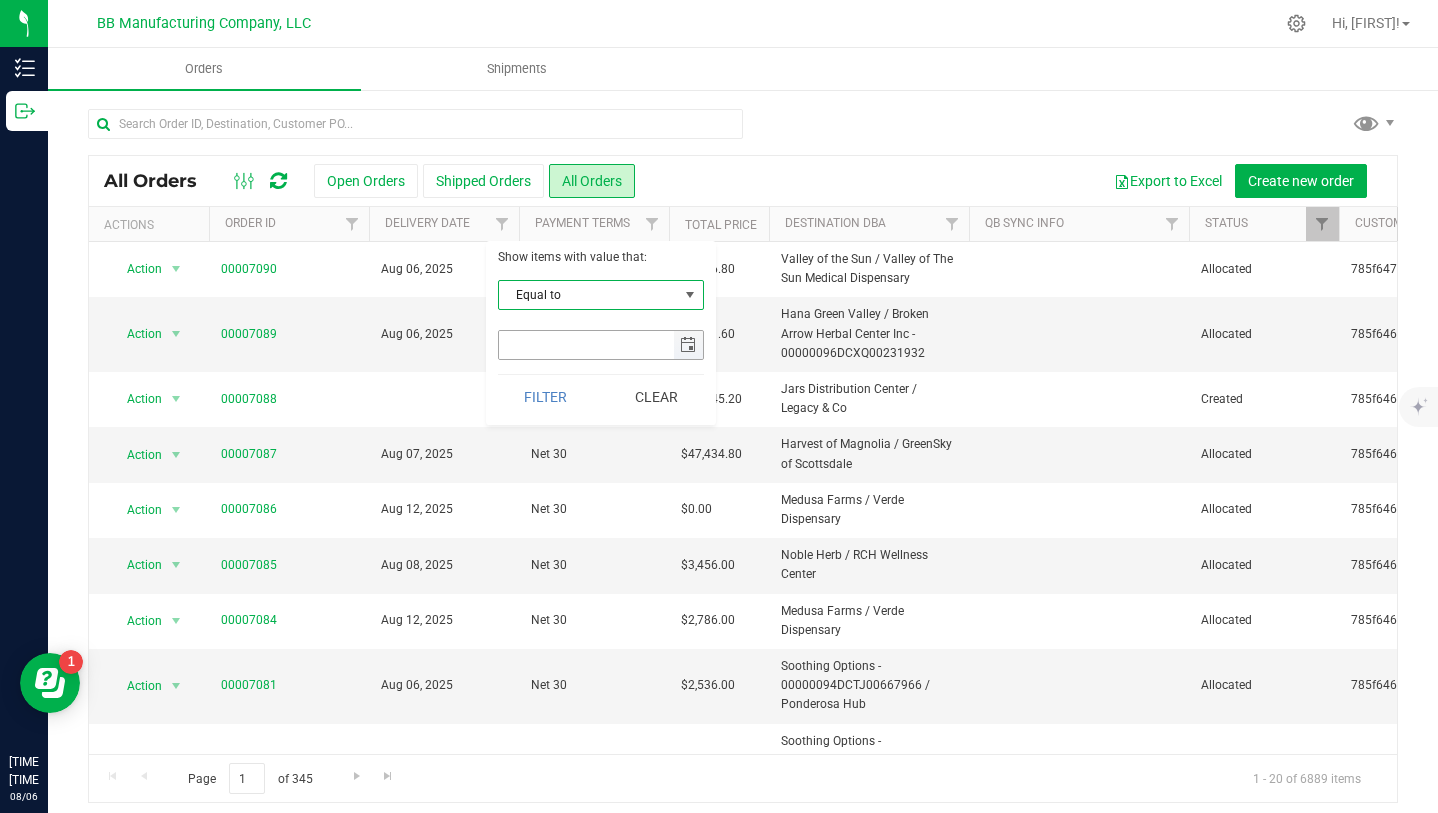 click at bounding box center (688, 345) 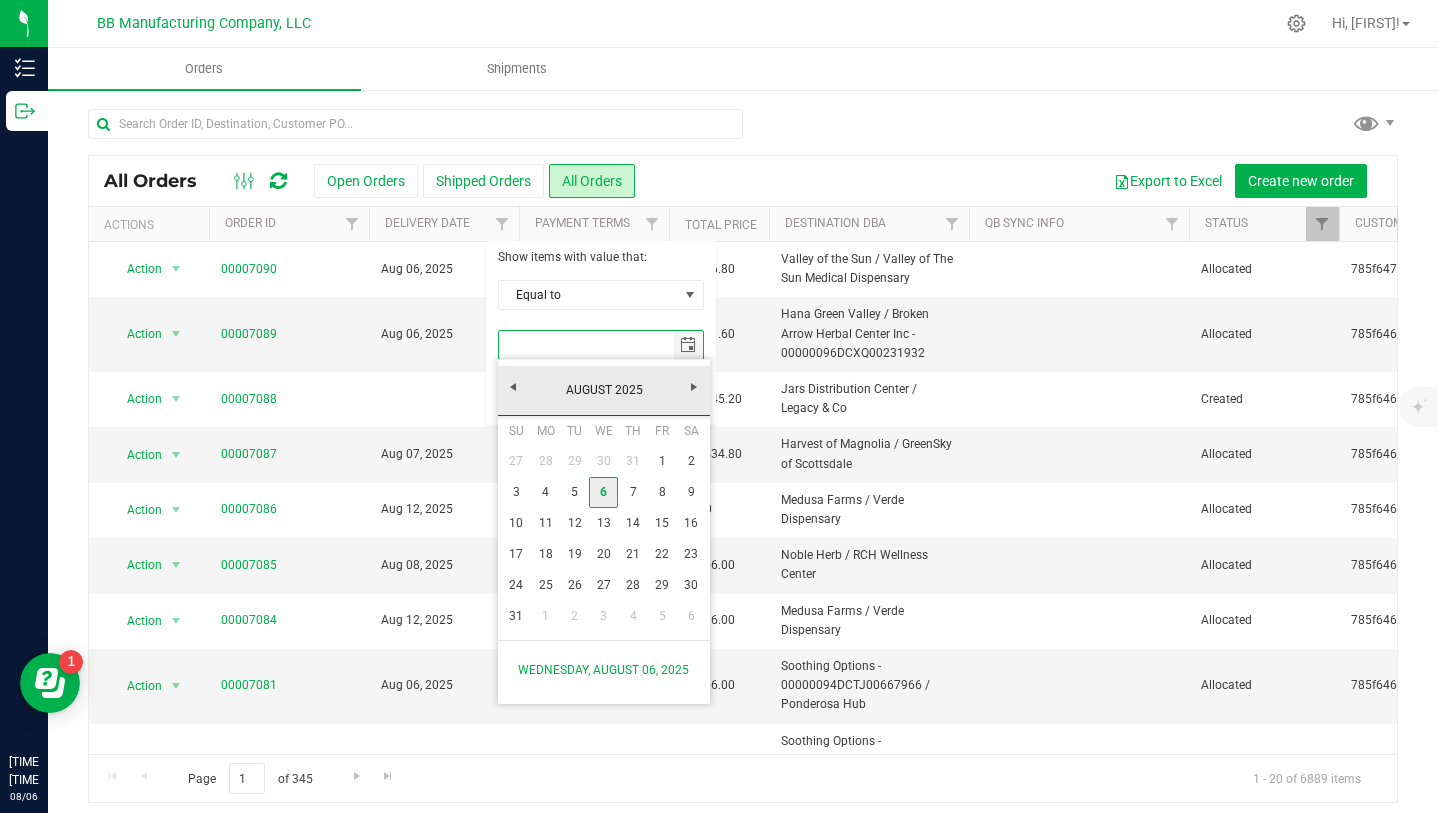 click on "6" at bounding box center [603, 492] 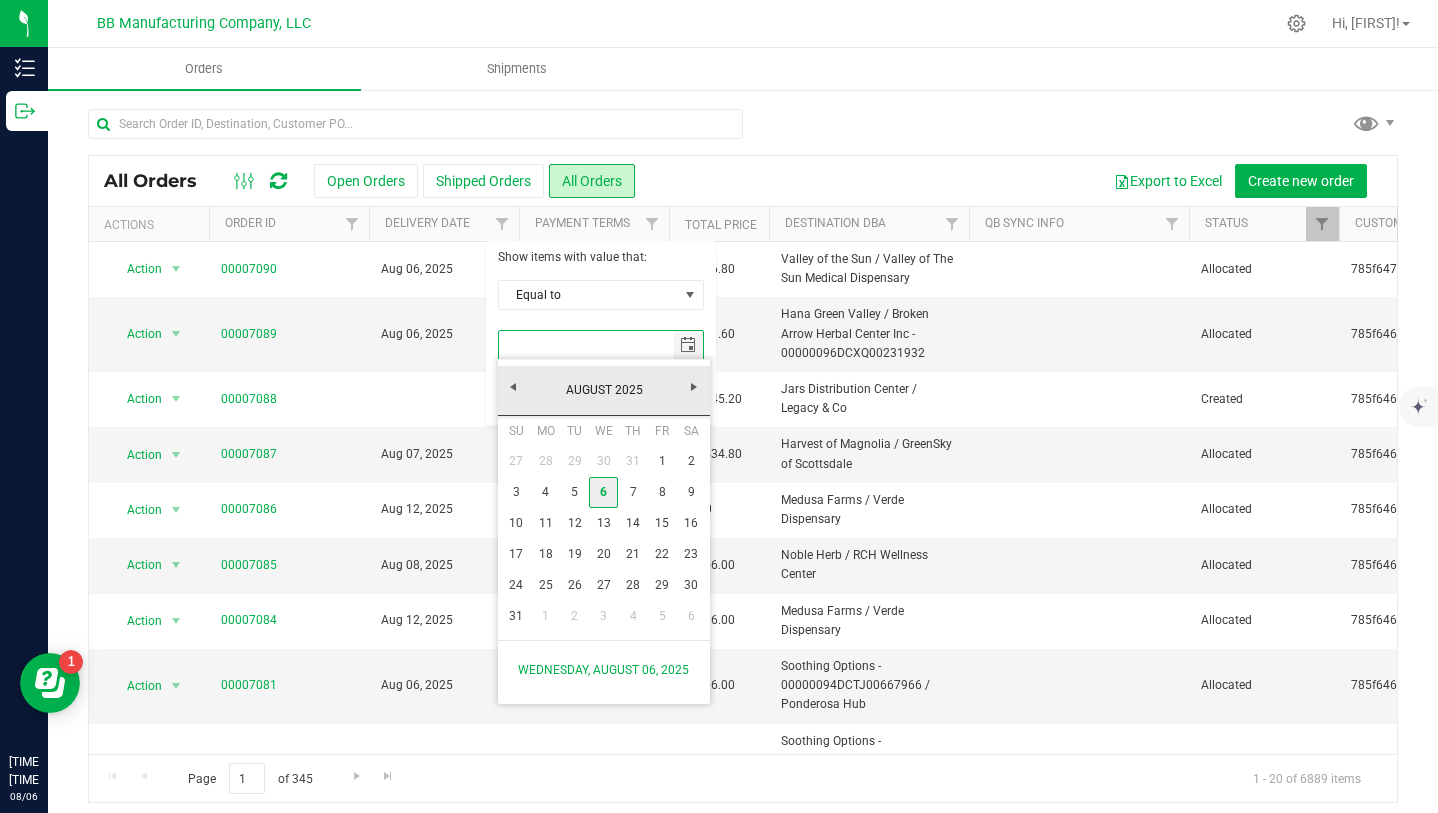 type on "8/6/2025" 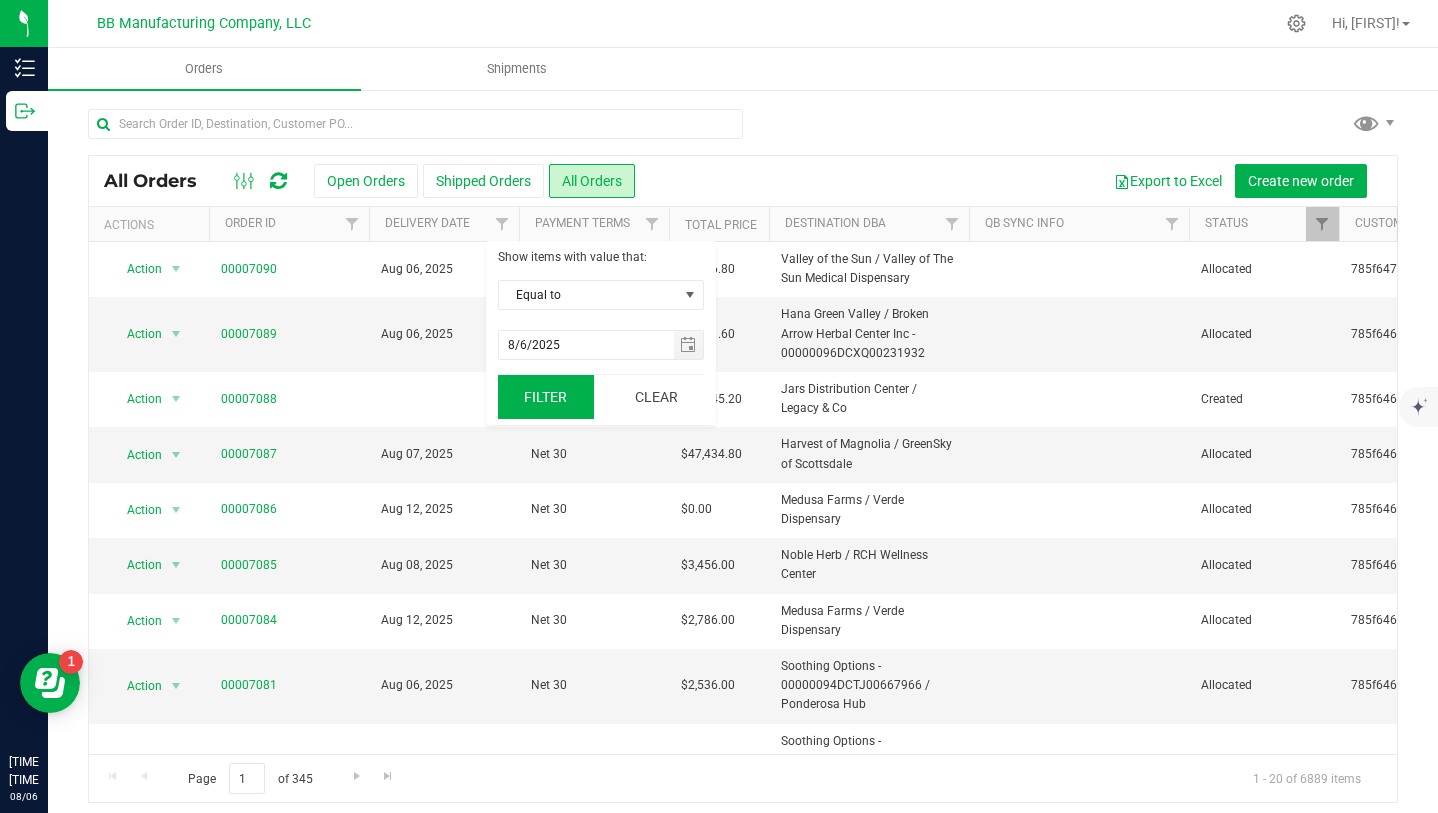 click on "Filter" at bounding box center (546, 397) 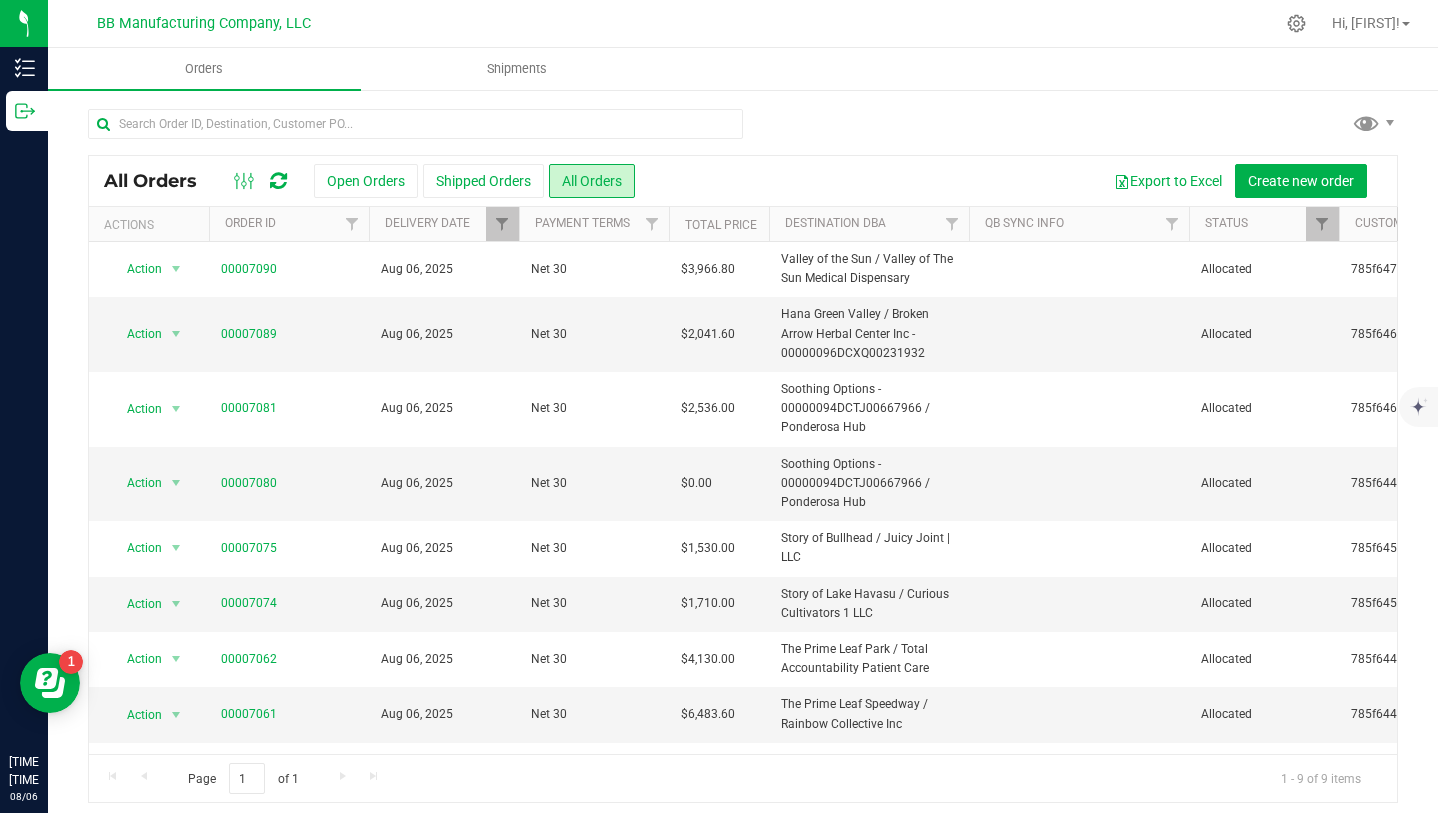 scroll, scrollTop: 43, scrollLeft: 0, axis: vertical 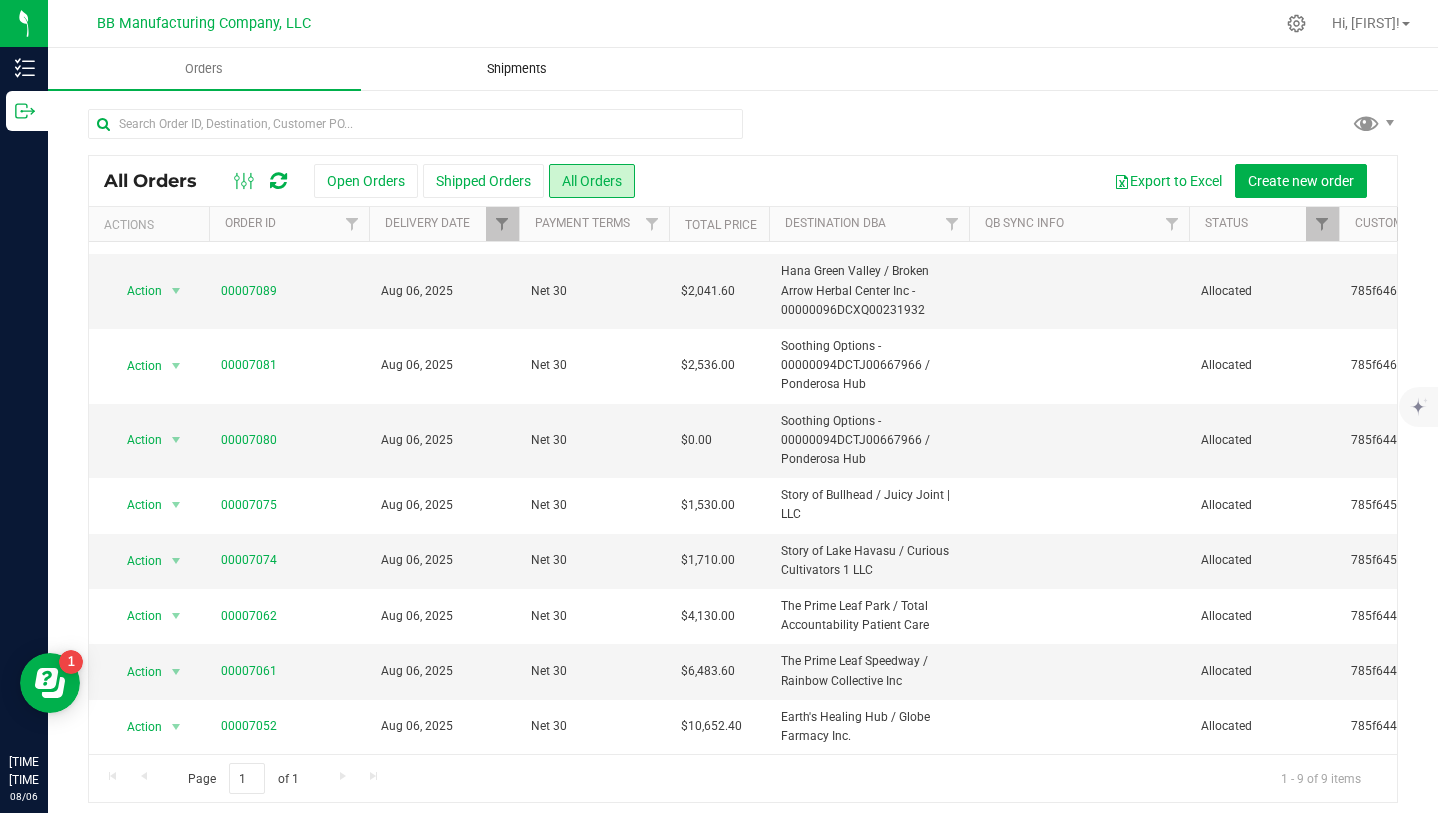 click on "Shipments" at bounding box center (517, 69) 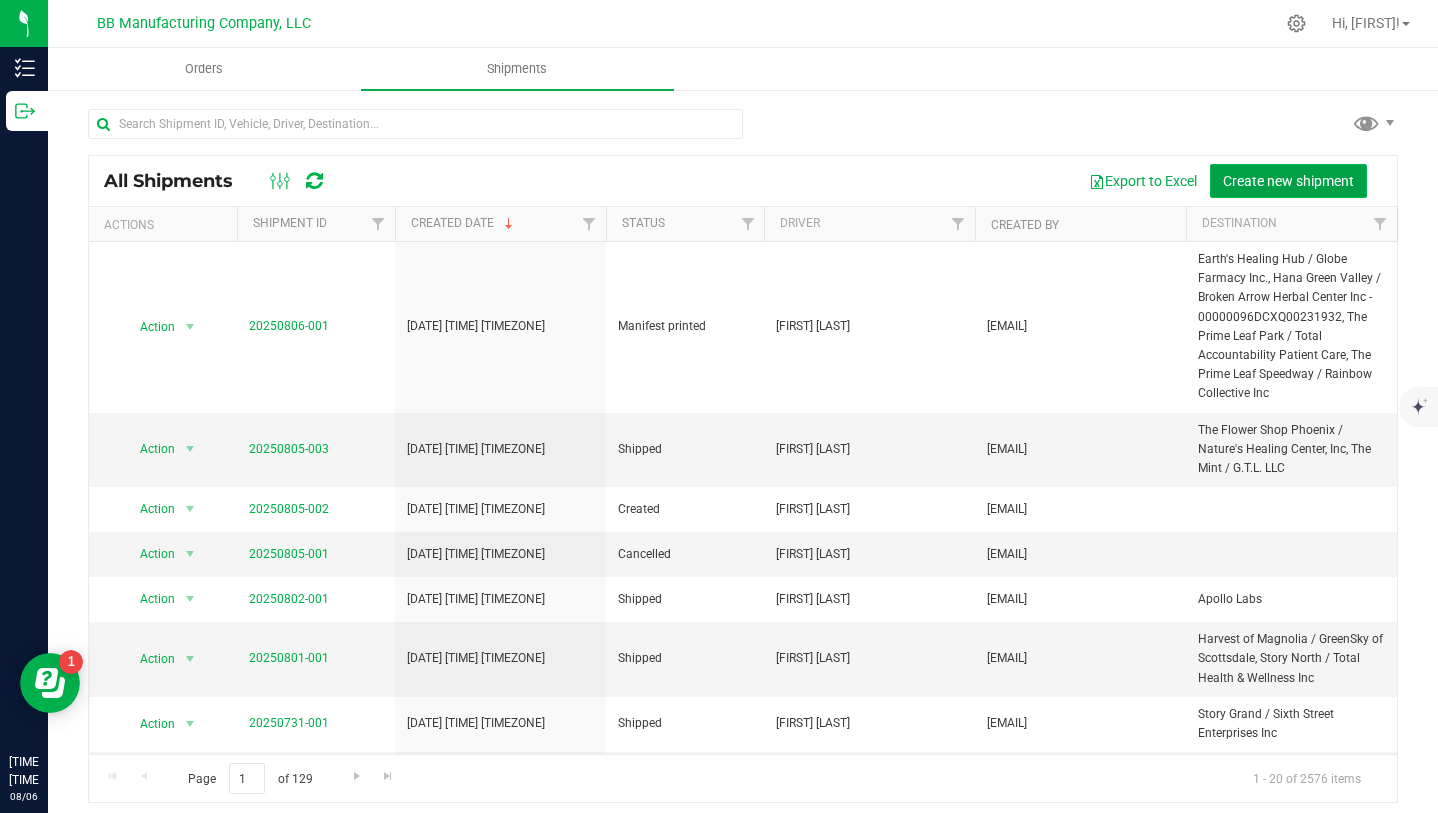 click on "Create new shipment" at bounding box center (1288, 181) 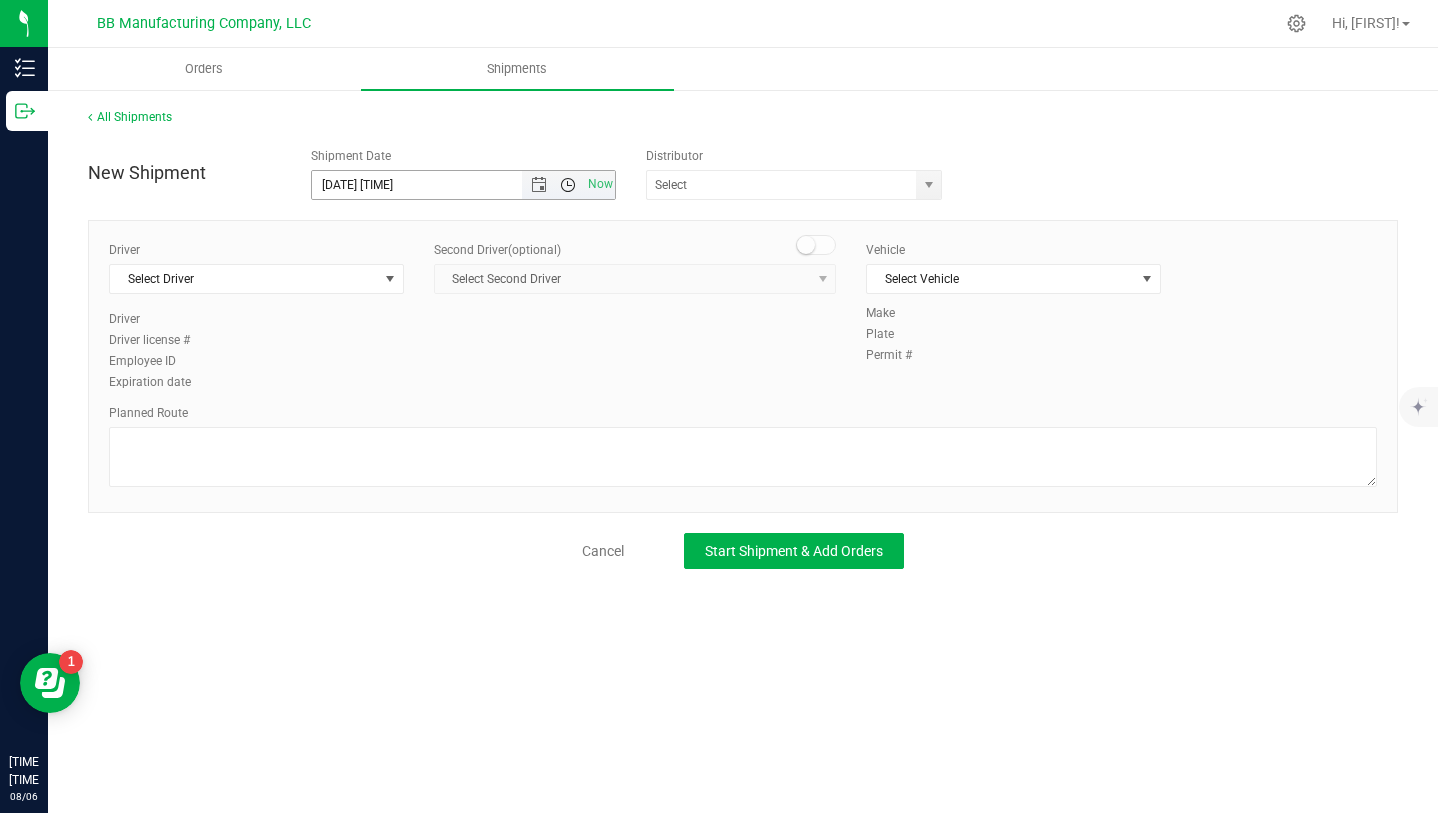 click at bounding box center [568, 185] 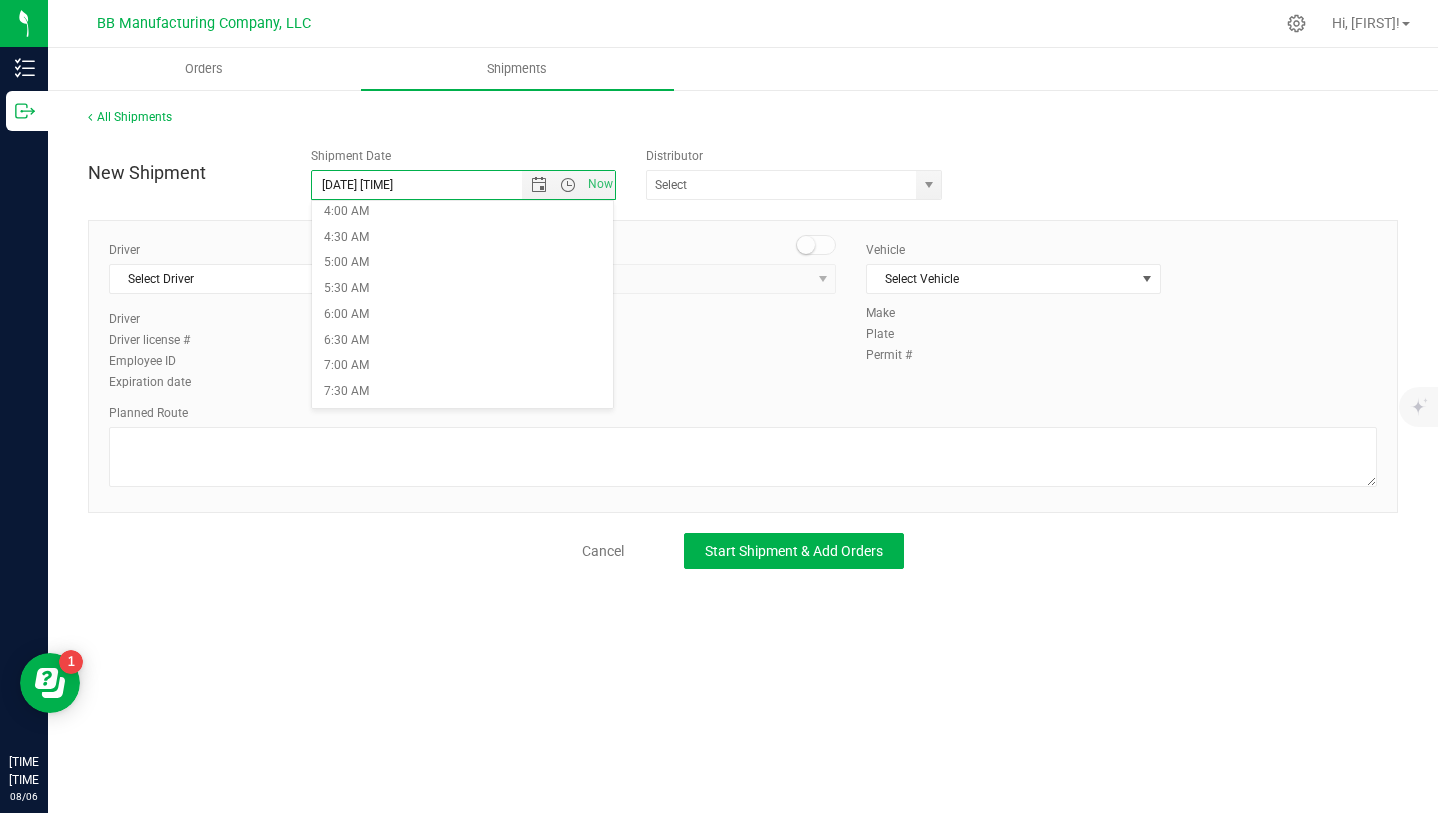 scroll, scrollTop: 210, scrollLeft: 0, axis: vertical 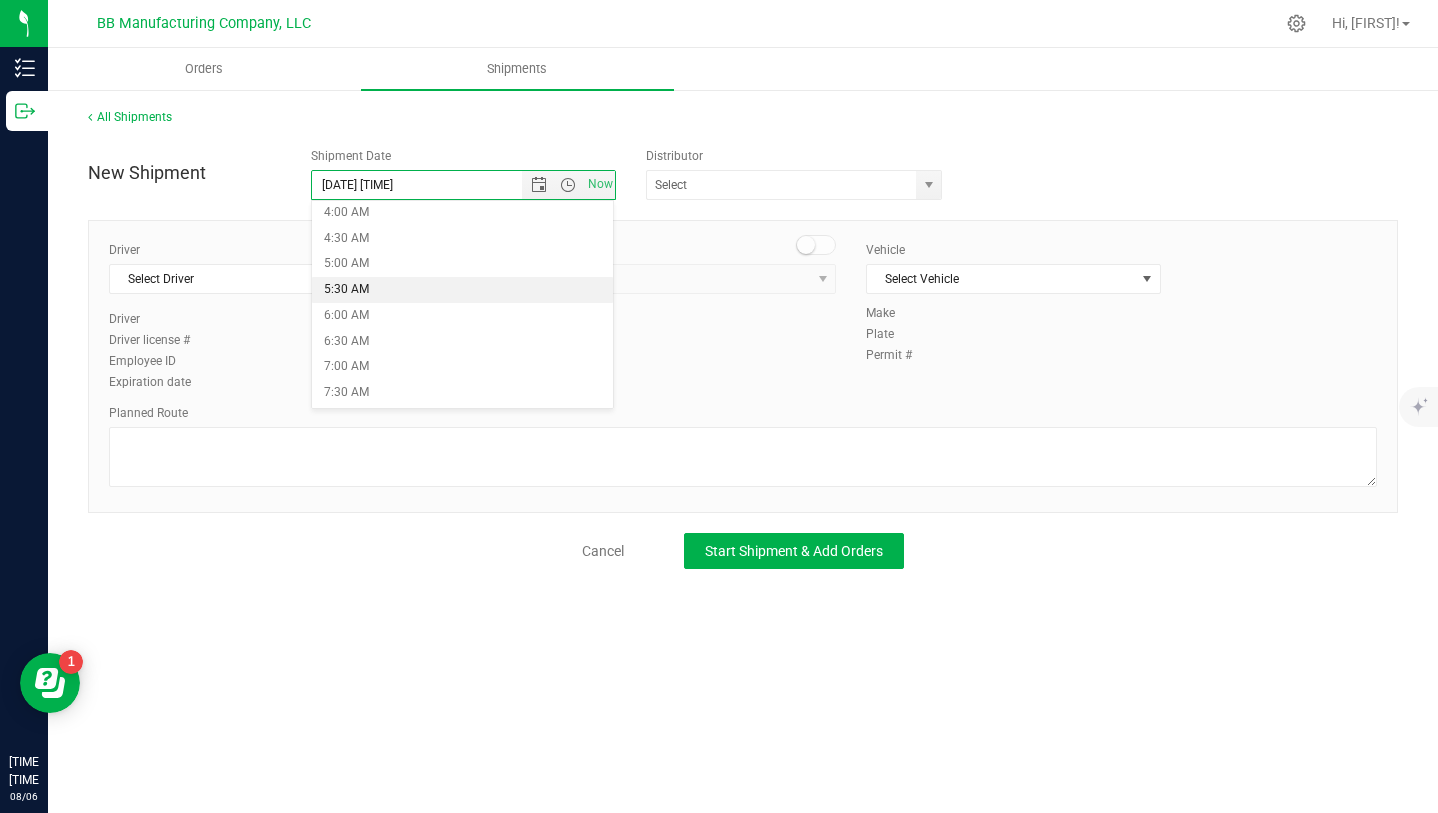 click on "5:30 AM" at bounding box center [462, 290] 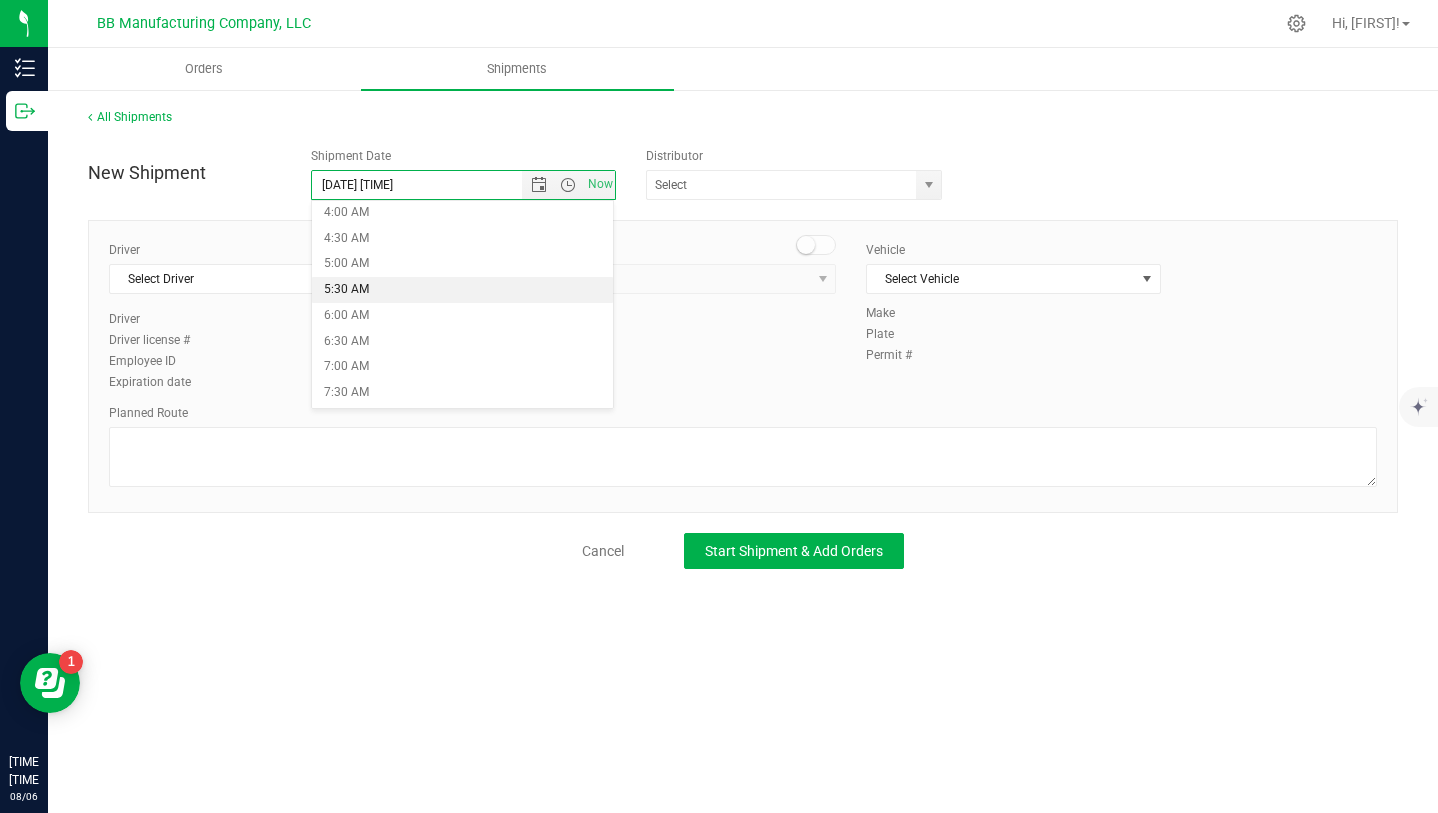 type on "[DATE] [TIME]" 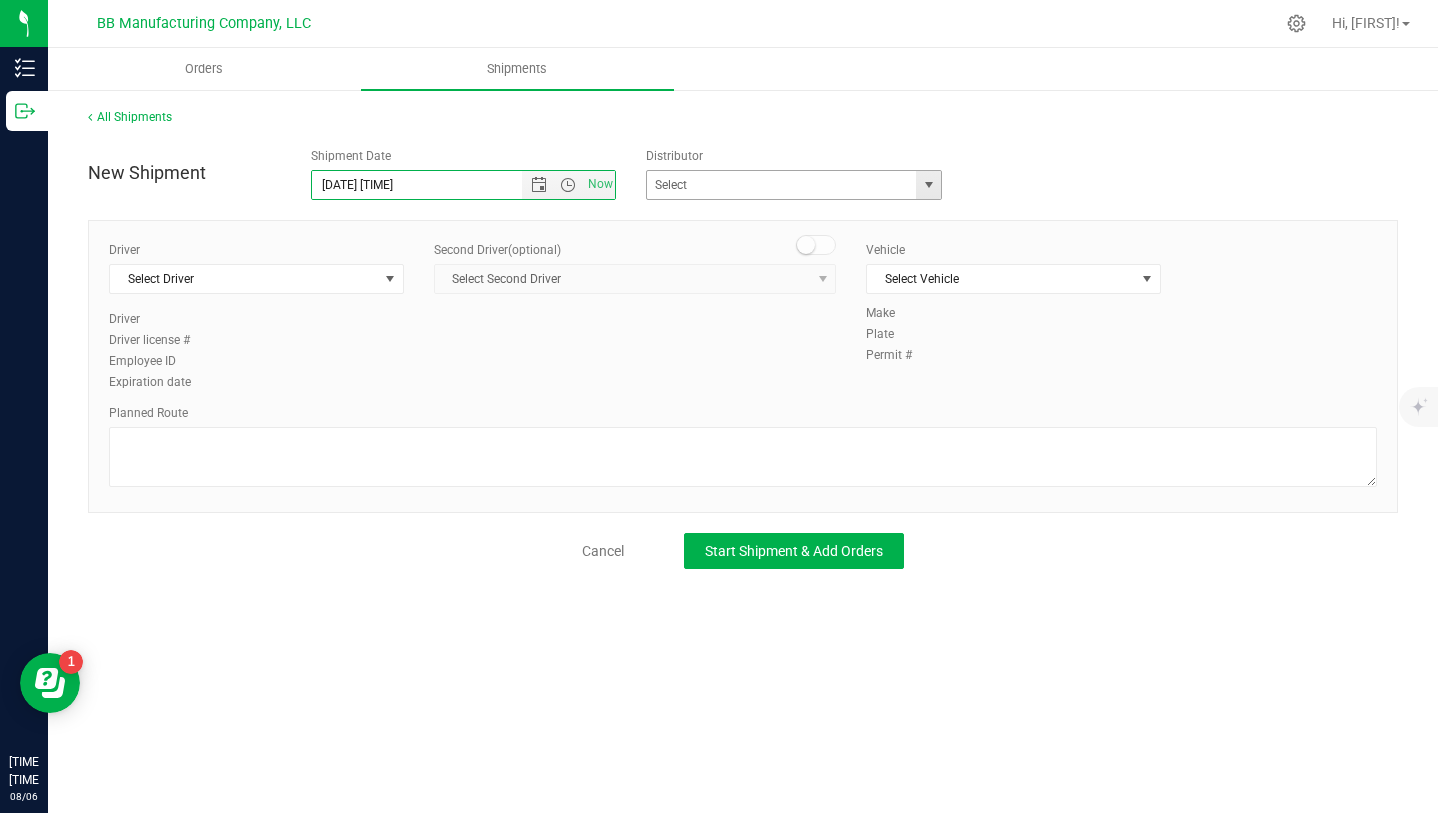 click at bounding box center [929, 185] 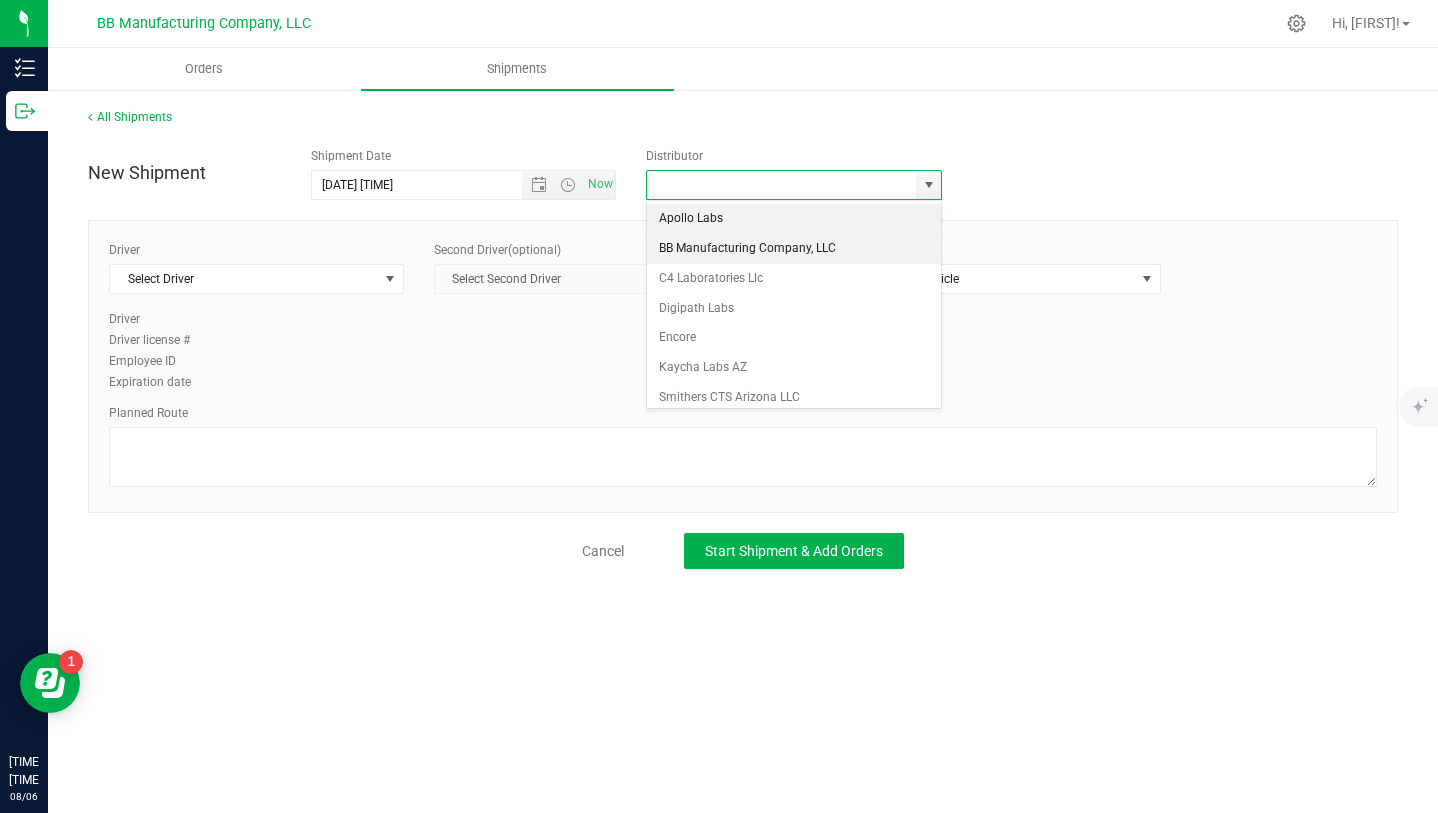 click on "BB Manufacturing Company, LLC" at bounding box center (794, 249) 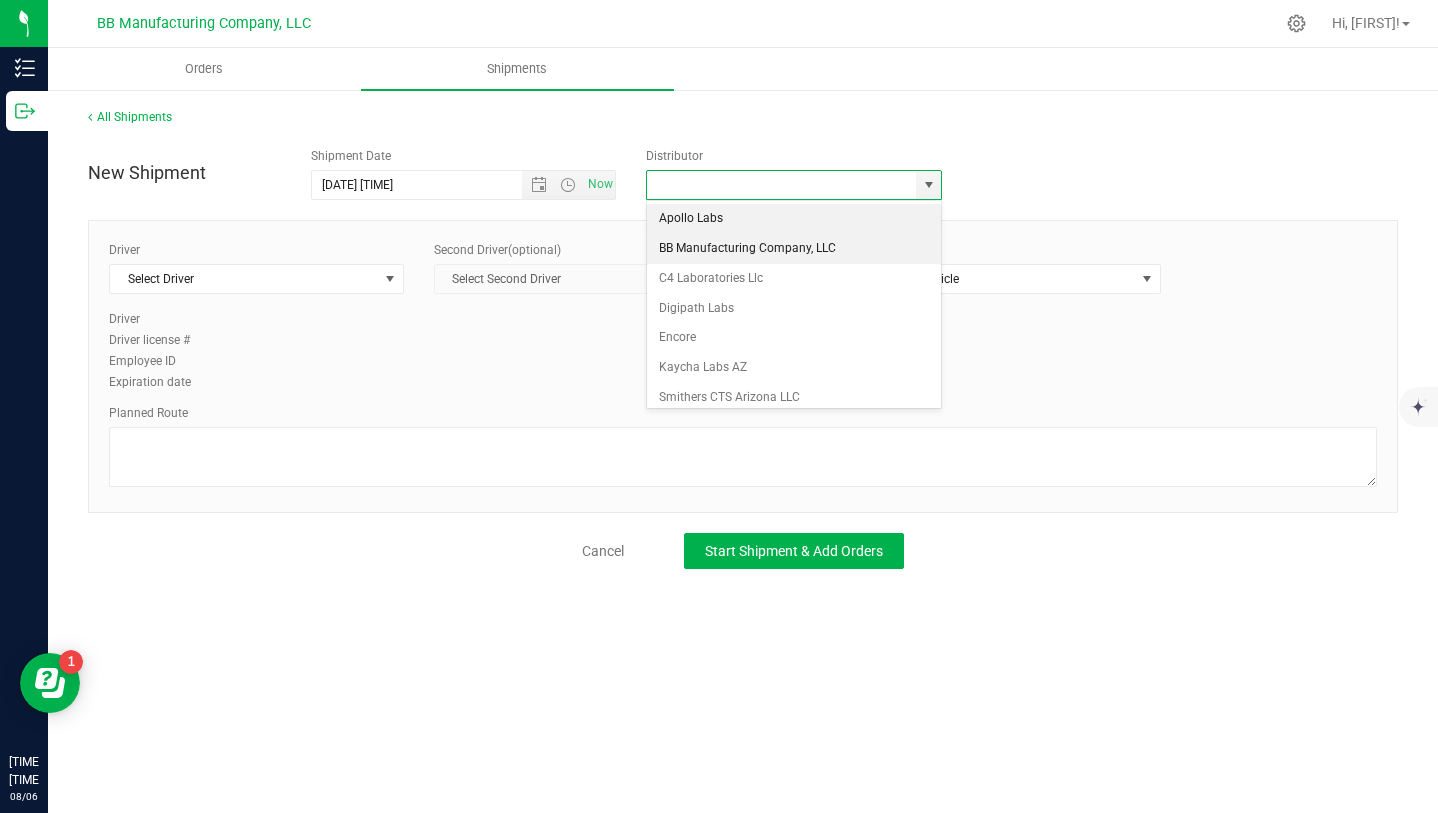 type on "BB Manufacturing Company, LLC" 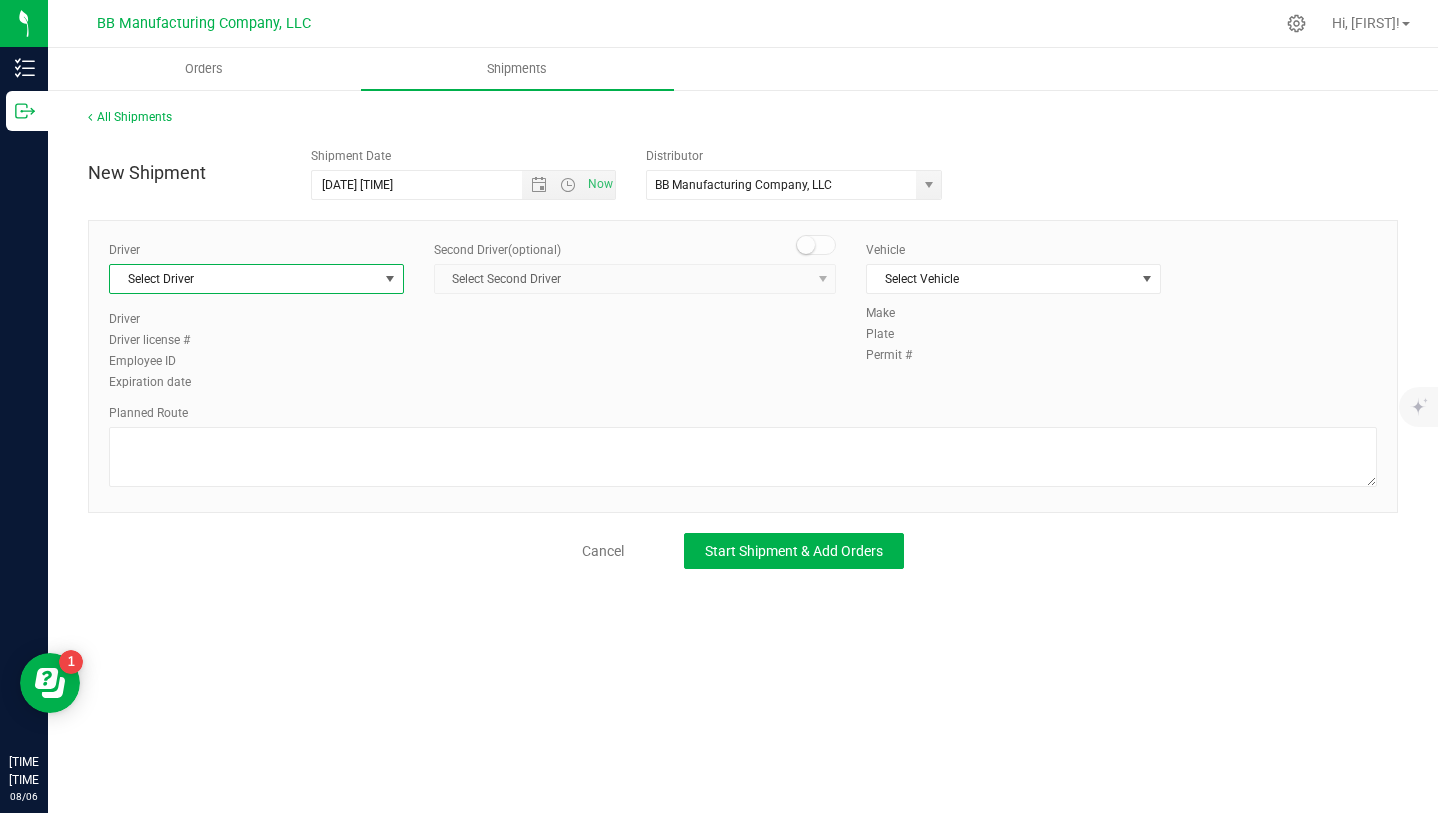 click at bounding box center [390, 279] 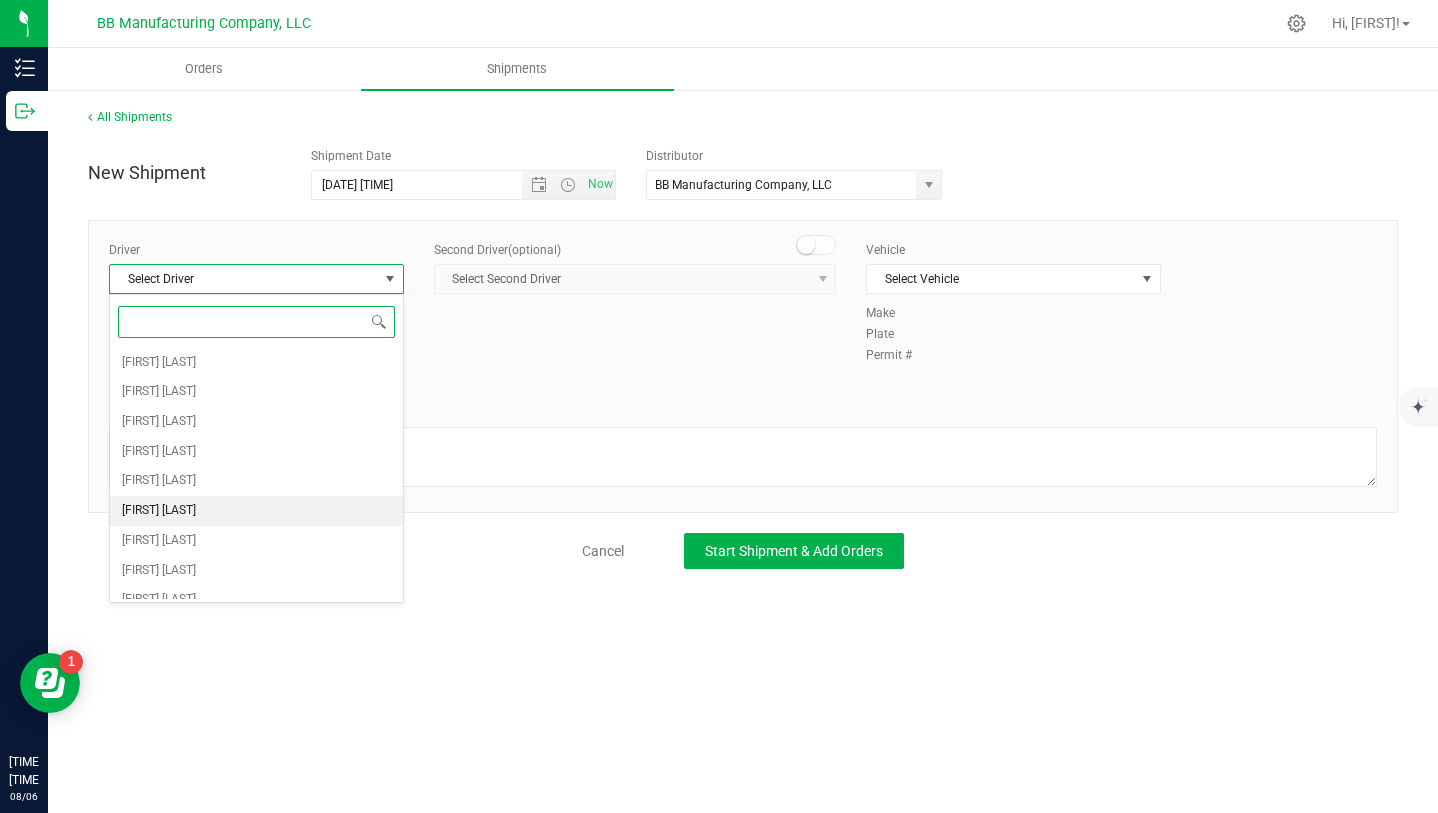 click on "[FIRST] [LAST]" at bounding box center (256, 511) 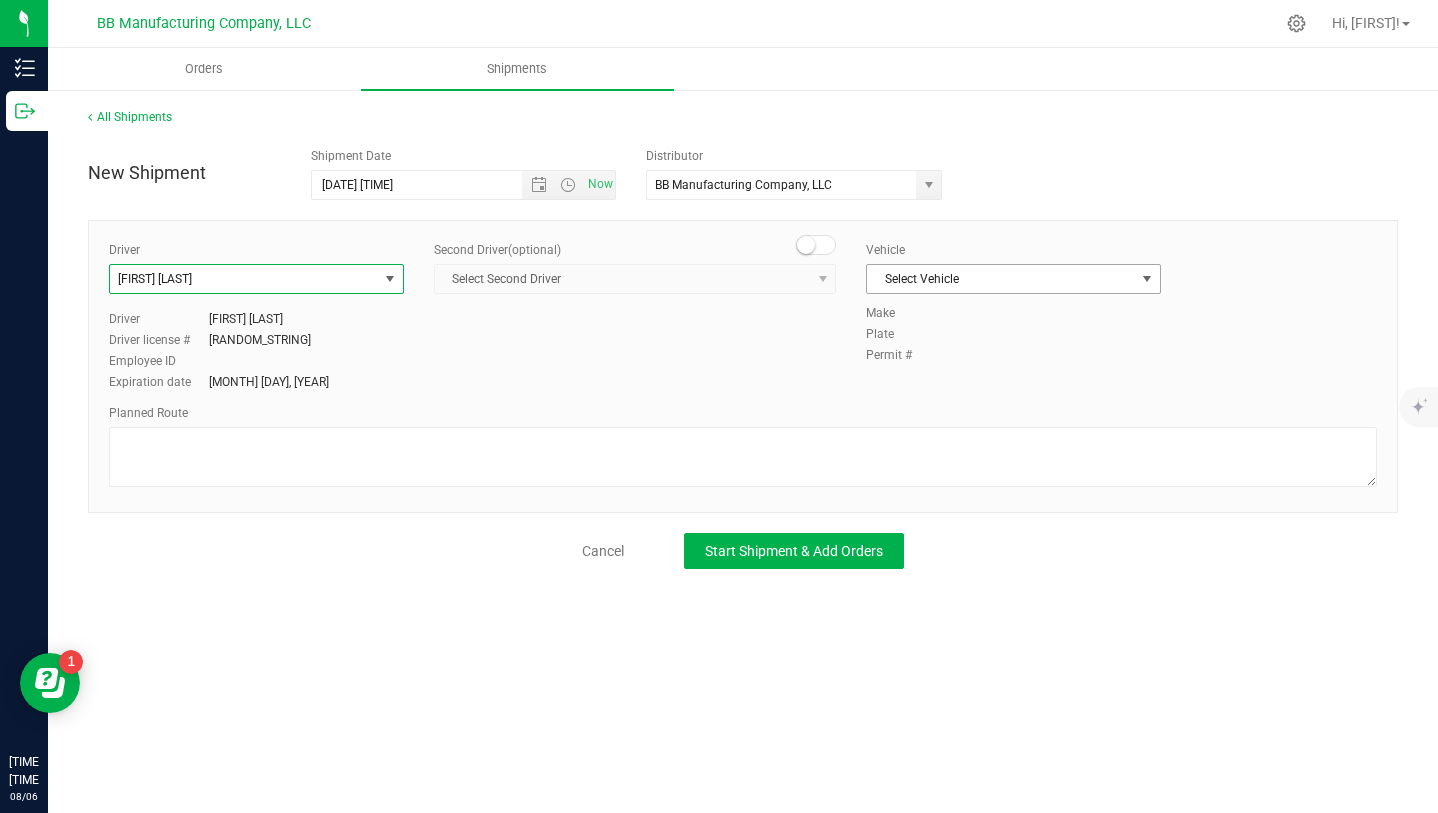 click at bounding box center (1147, 279) 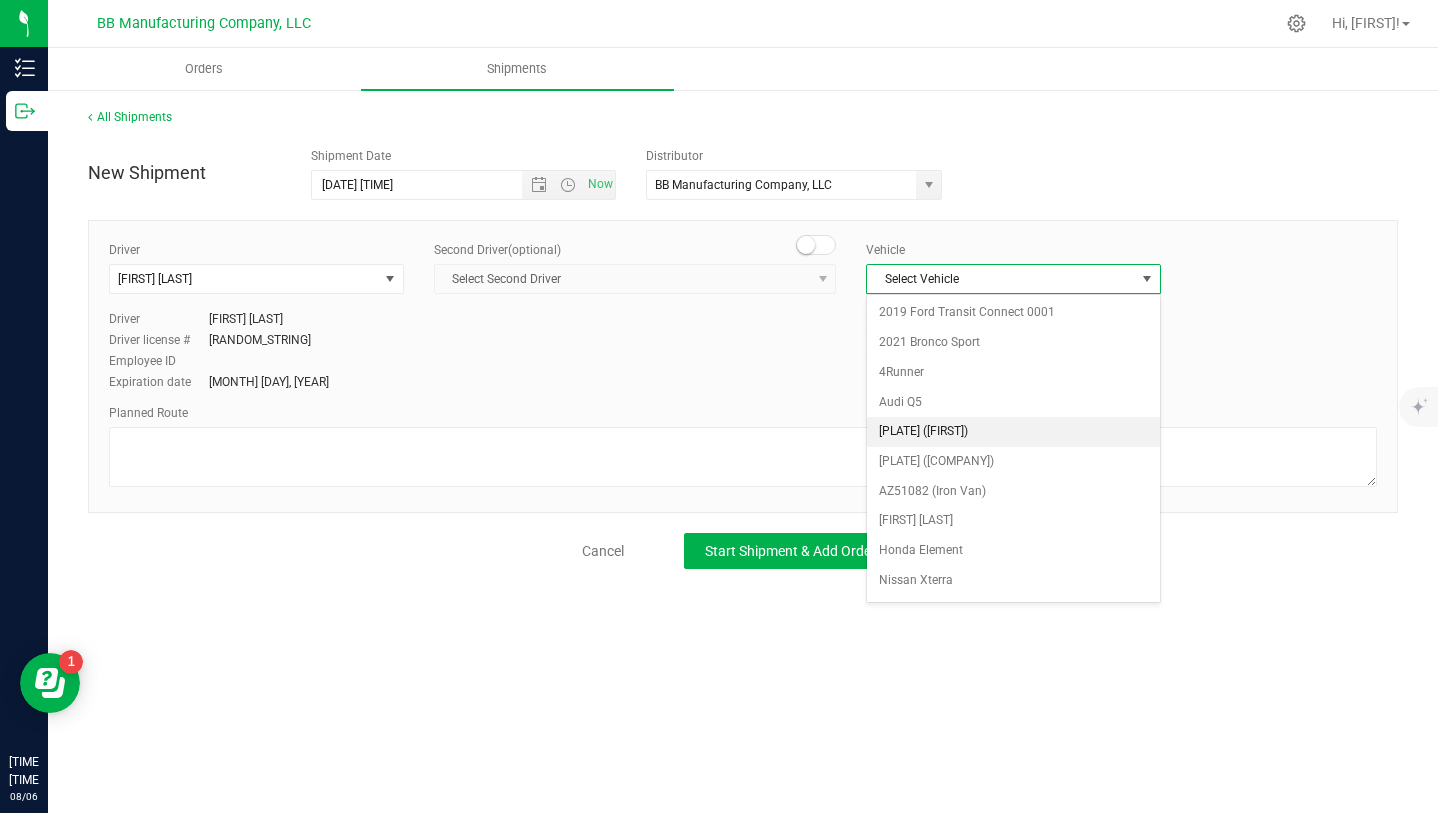 click on "[PLATE] ([FIRST])" at bounding box center (1013, 432) 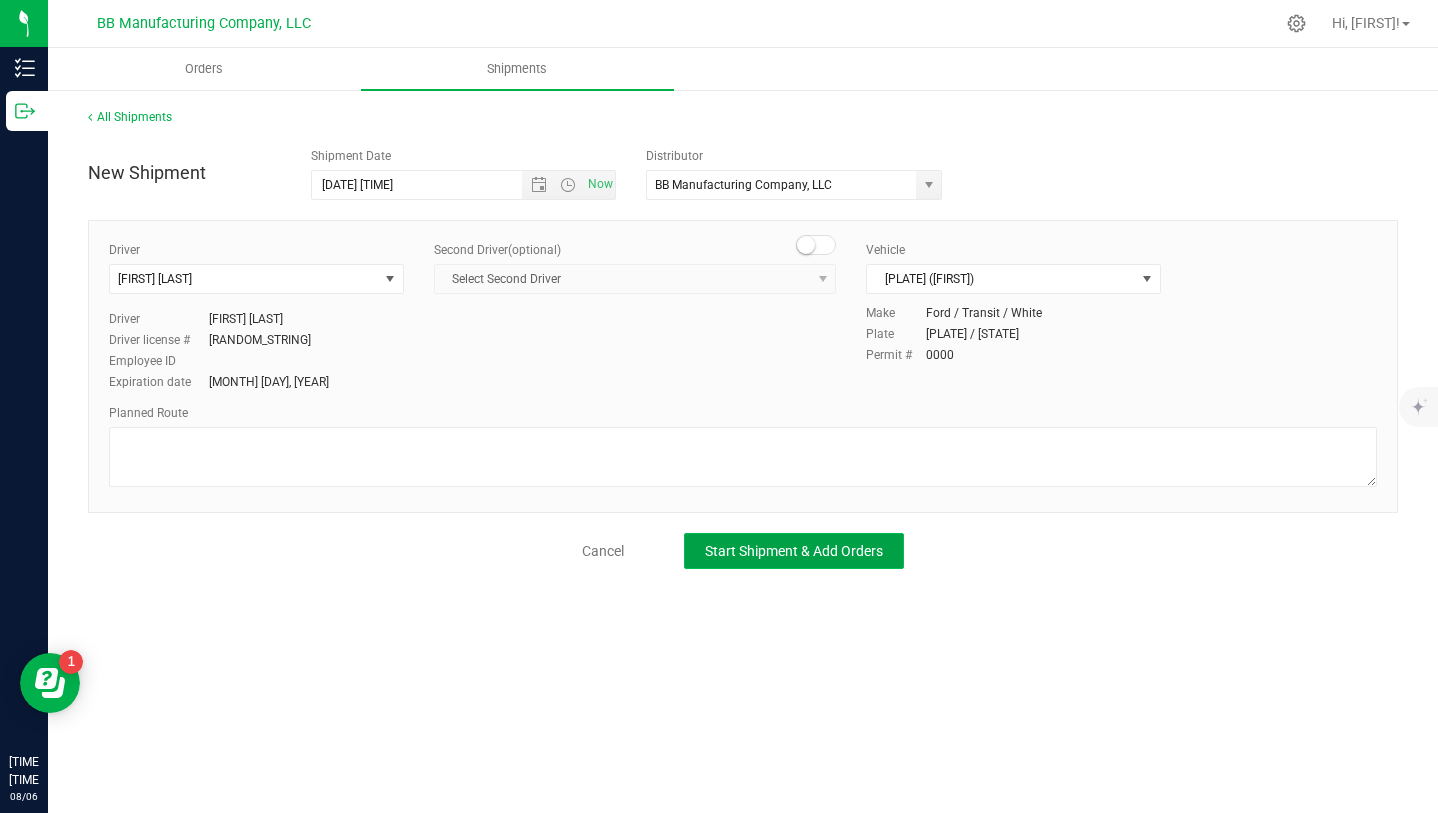click on "Start Shipment & Add Orders" 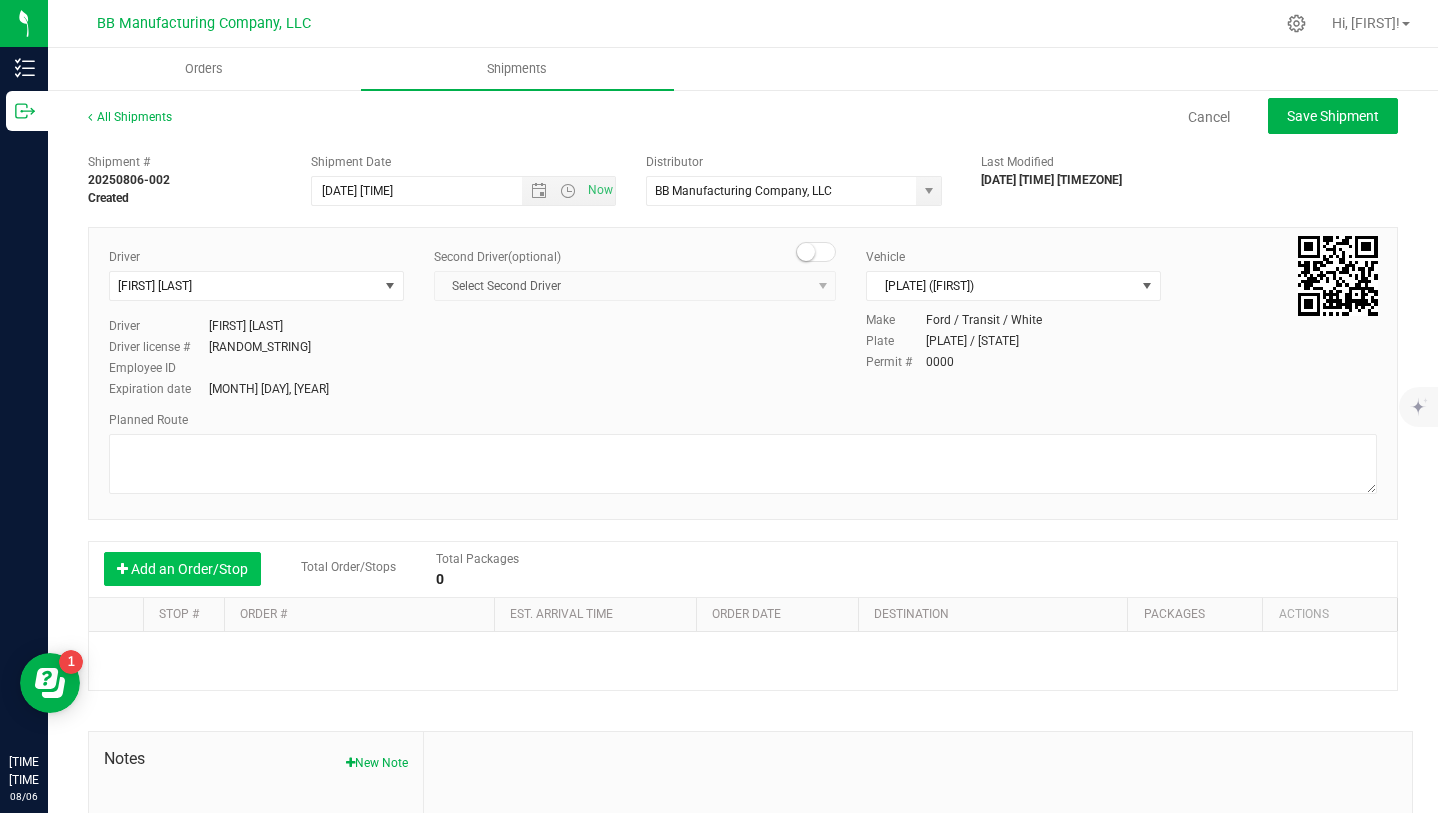 click on "Add an Order/Stop" at bounding box center [182, 569] 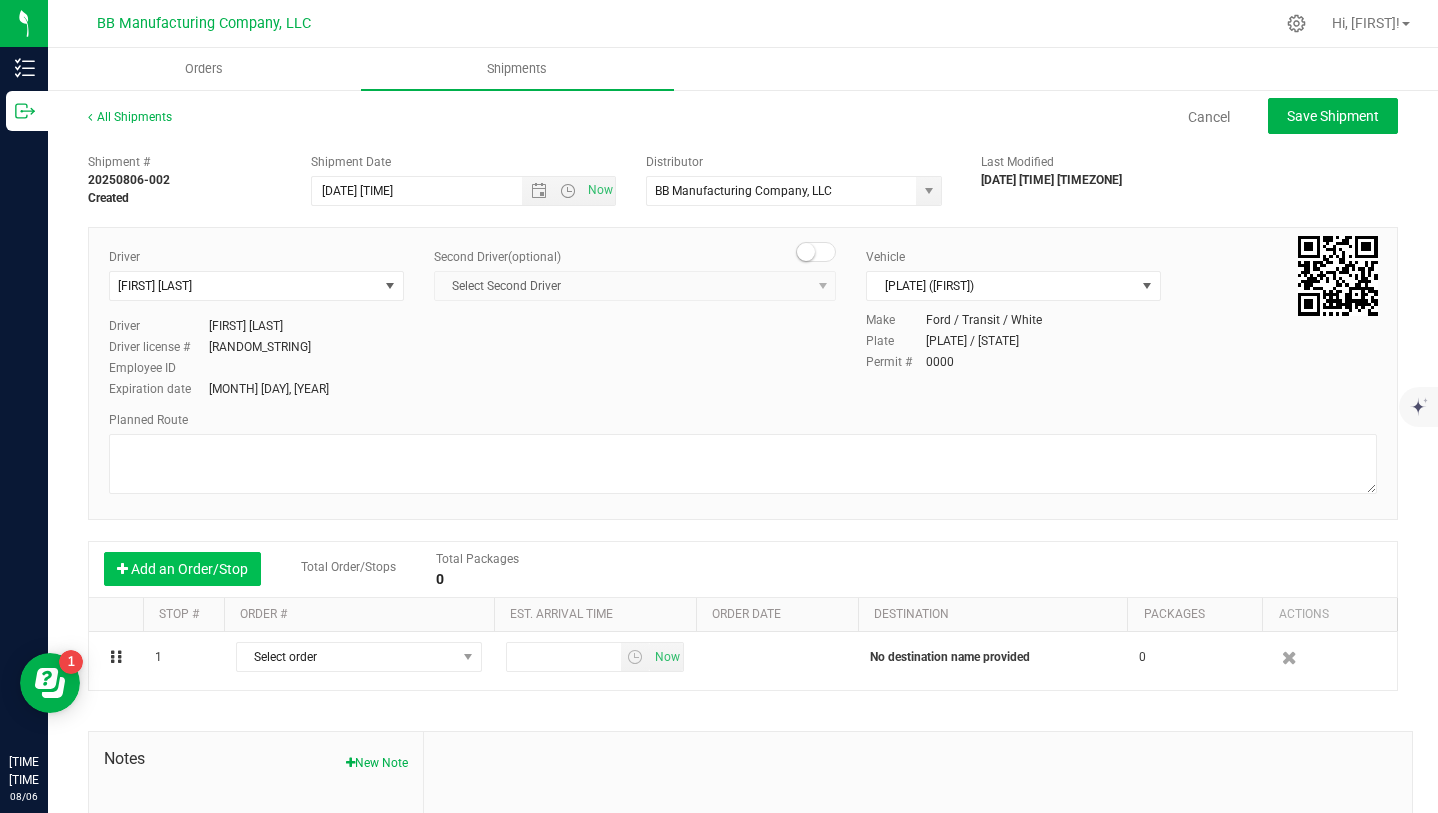 click on "Add an Order/Stop" at bounding box center (182, 569) 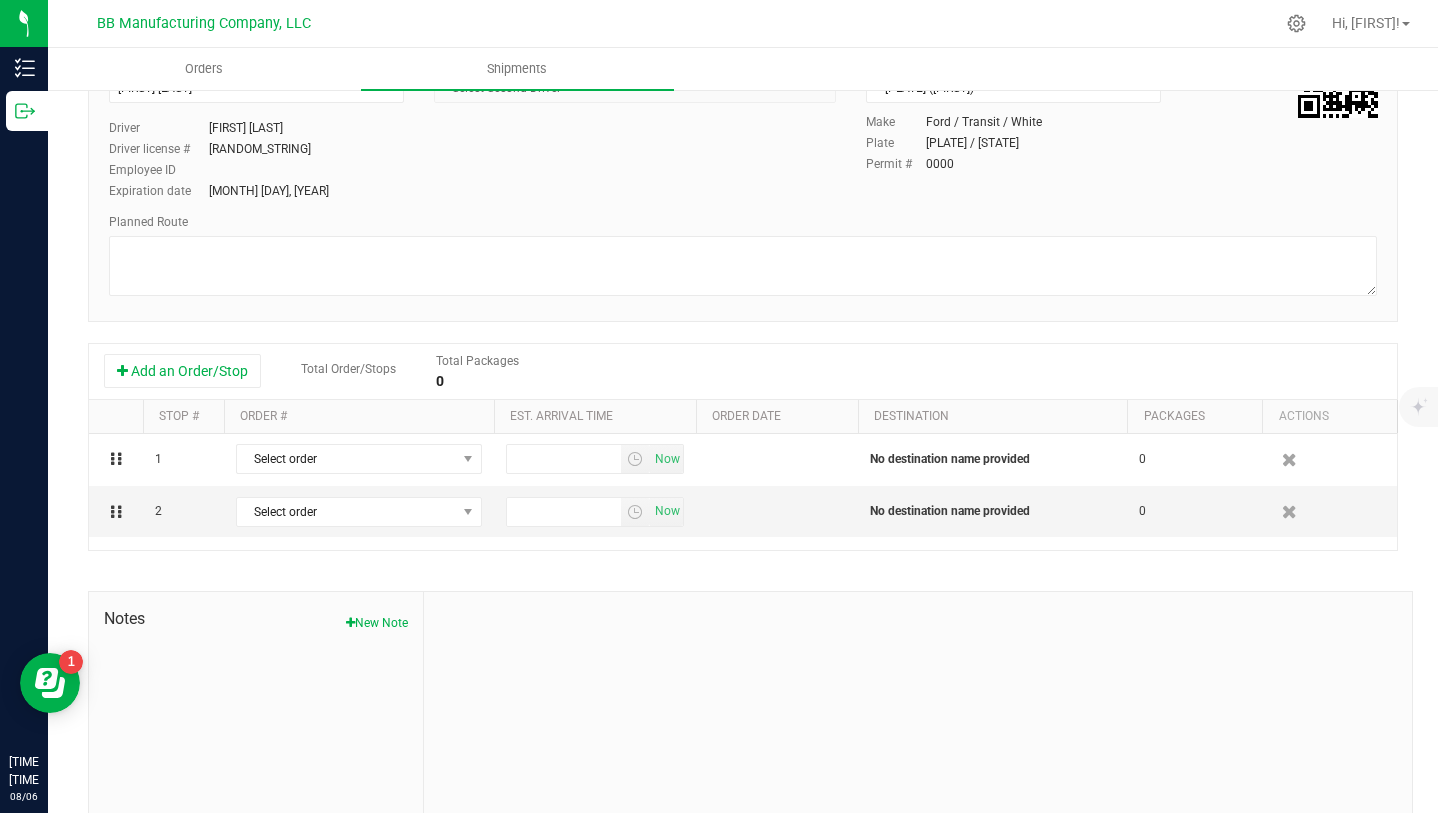 scroll, scrollTop: 204, scrollLeft: 0, axis: vertical 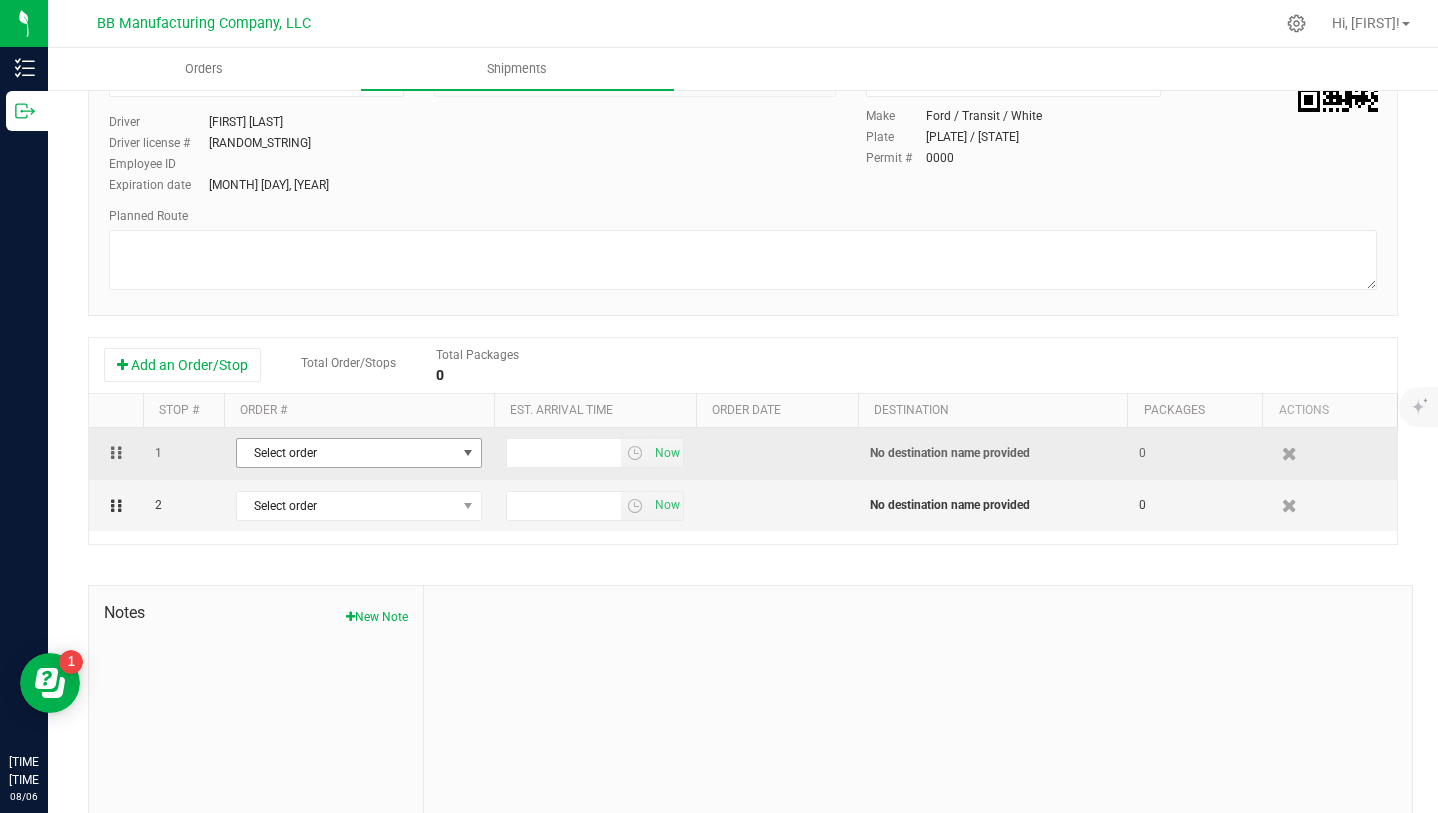 click at bounding box center (468, 453) 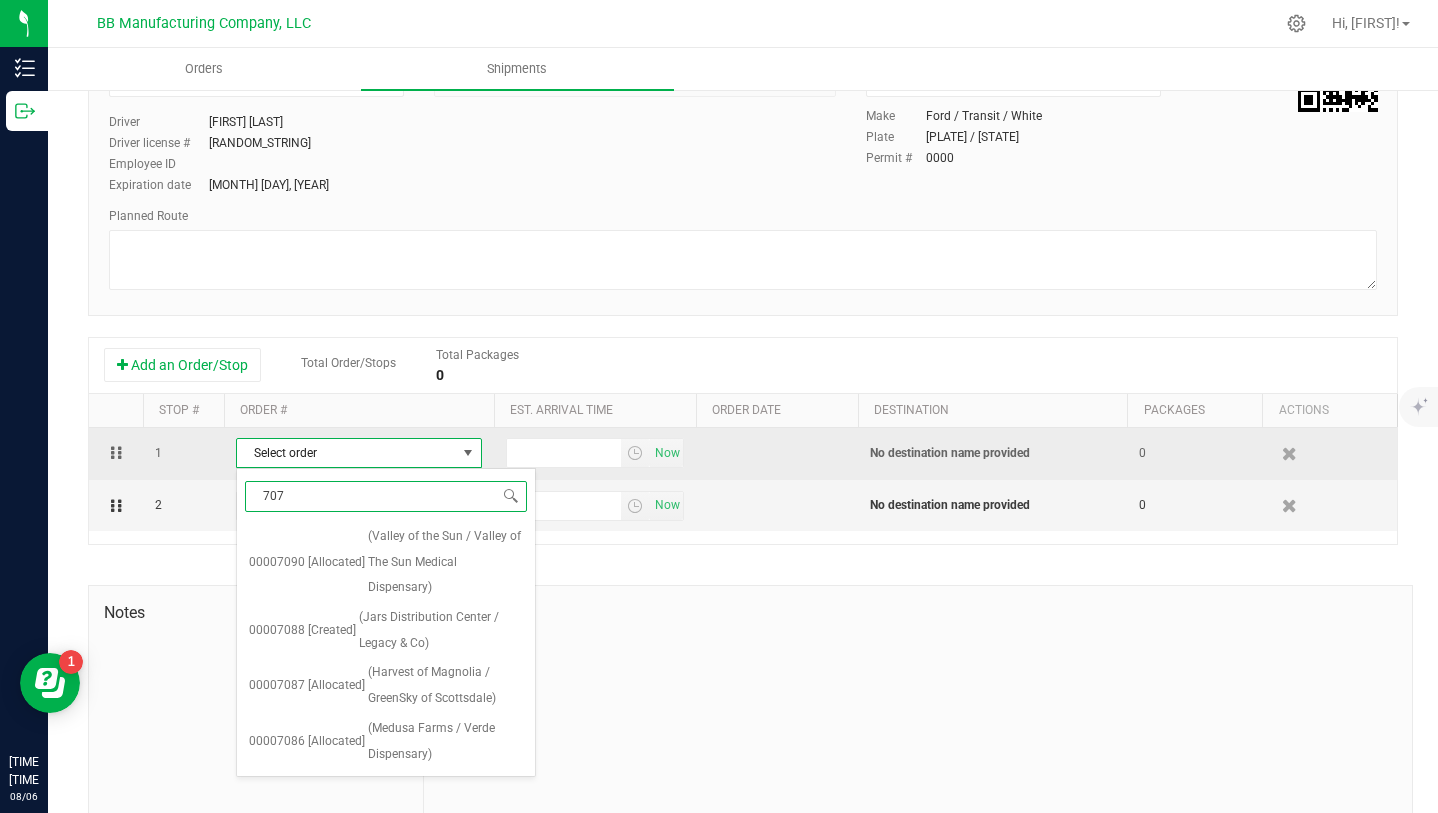 type on "[NUMBER]" 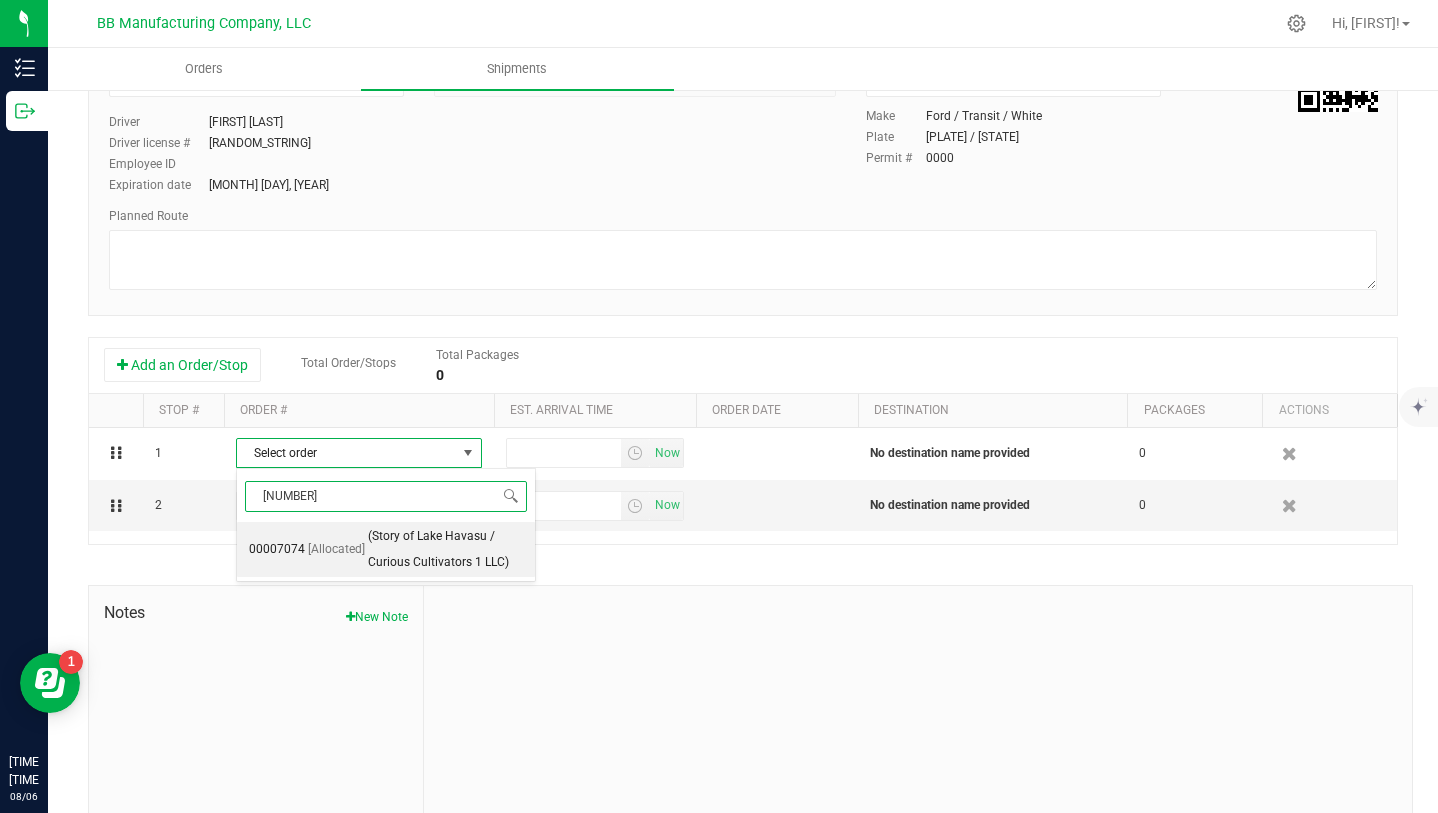 click on "(Story of Lake Havasu / Curious Cultivators 1 LLC)" at bounding box center [445, 549] 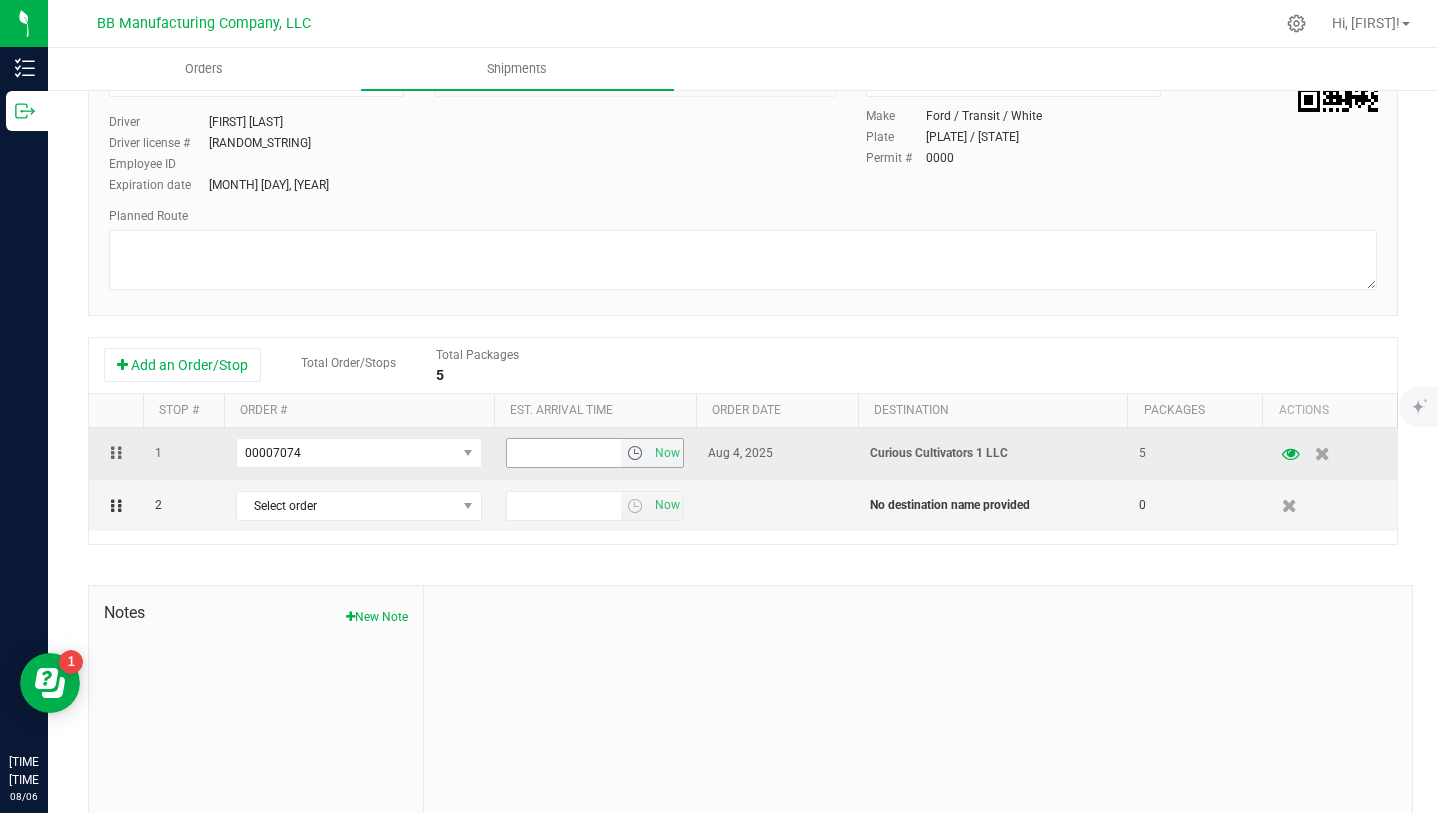 click at bounding box center (635, 453) 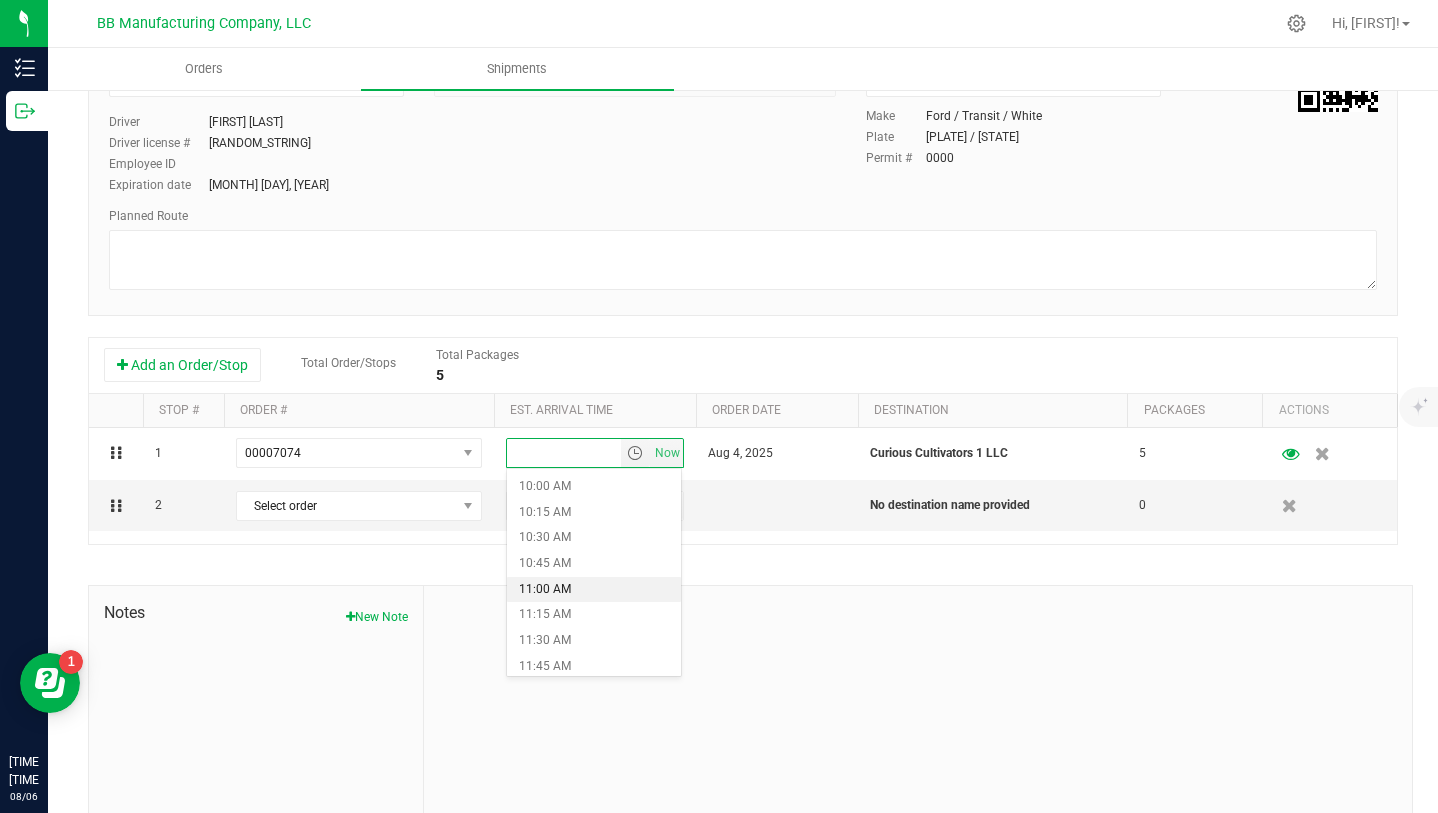 scroll, scrollTop: 1044, scrollLeft: 0, axis: vertical 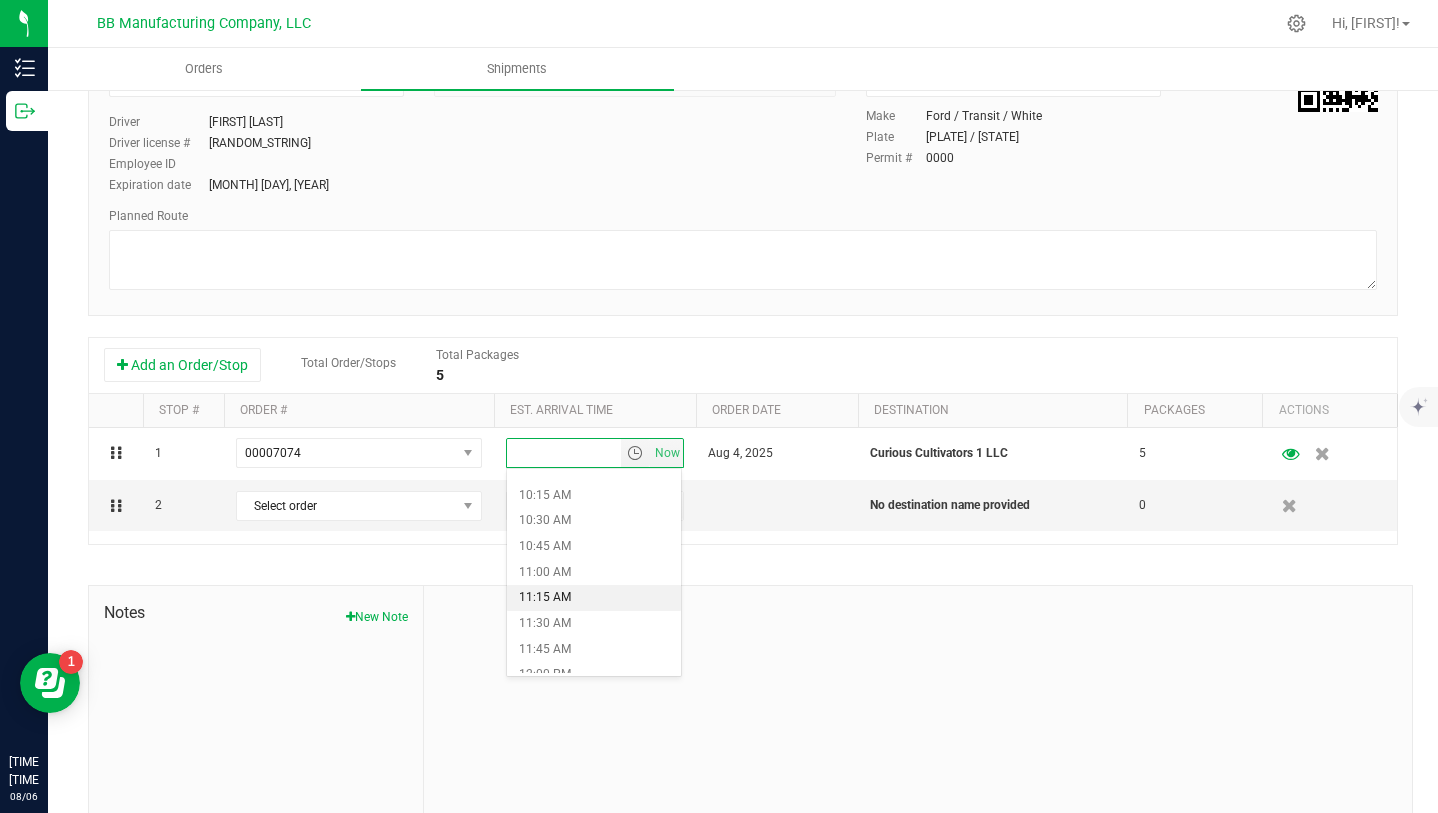 click on "11:15 AM" at bounding box center (594, 598) 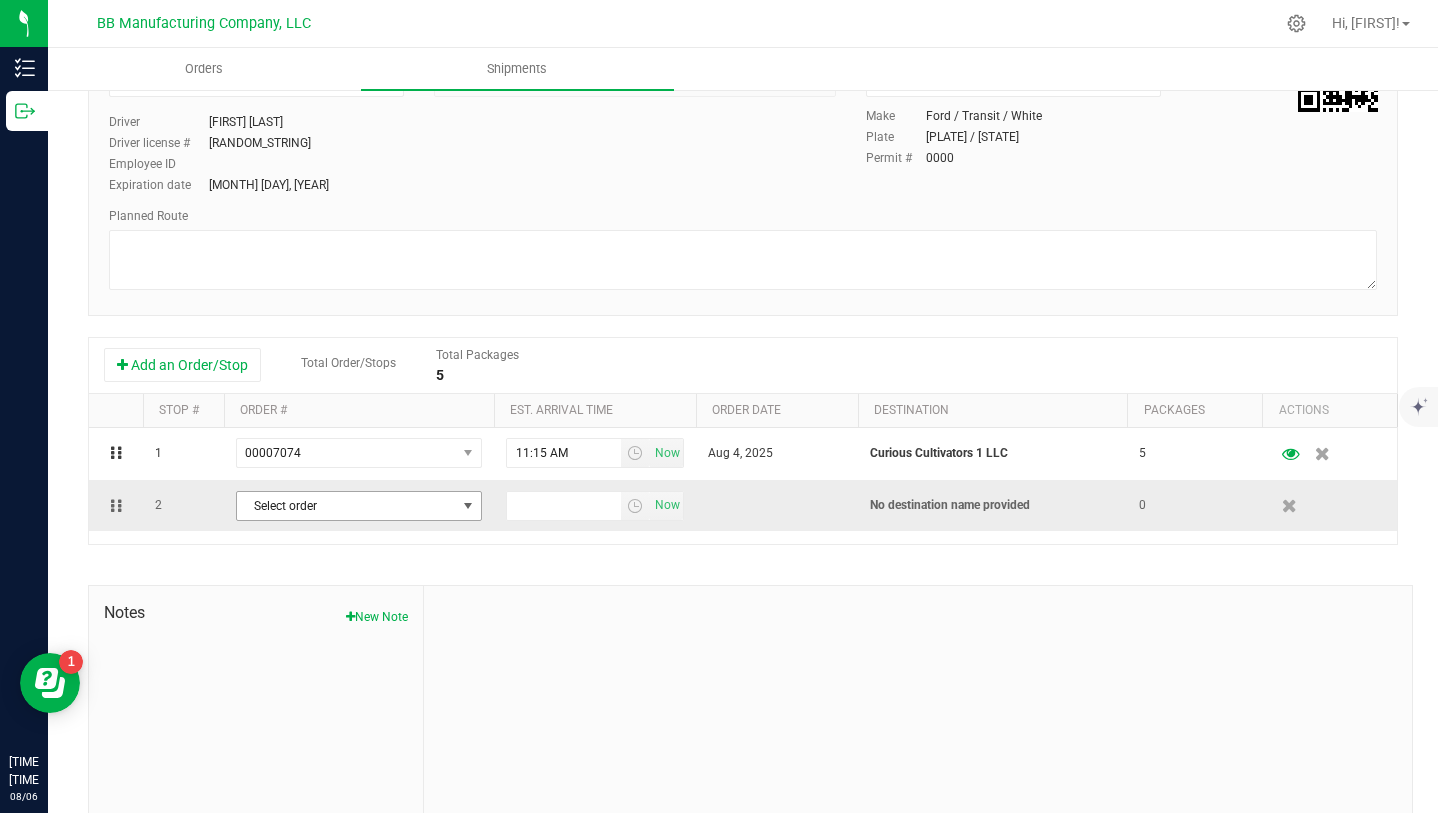click at bounding box center (468, 506) 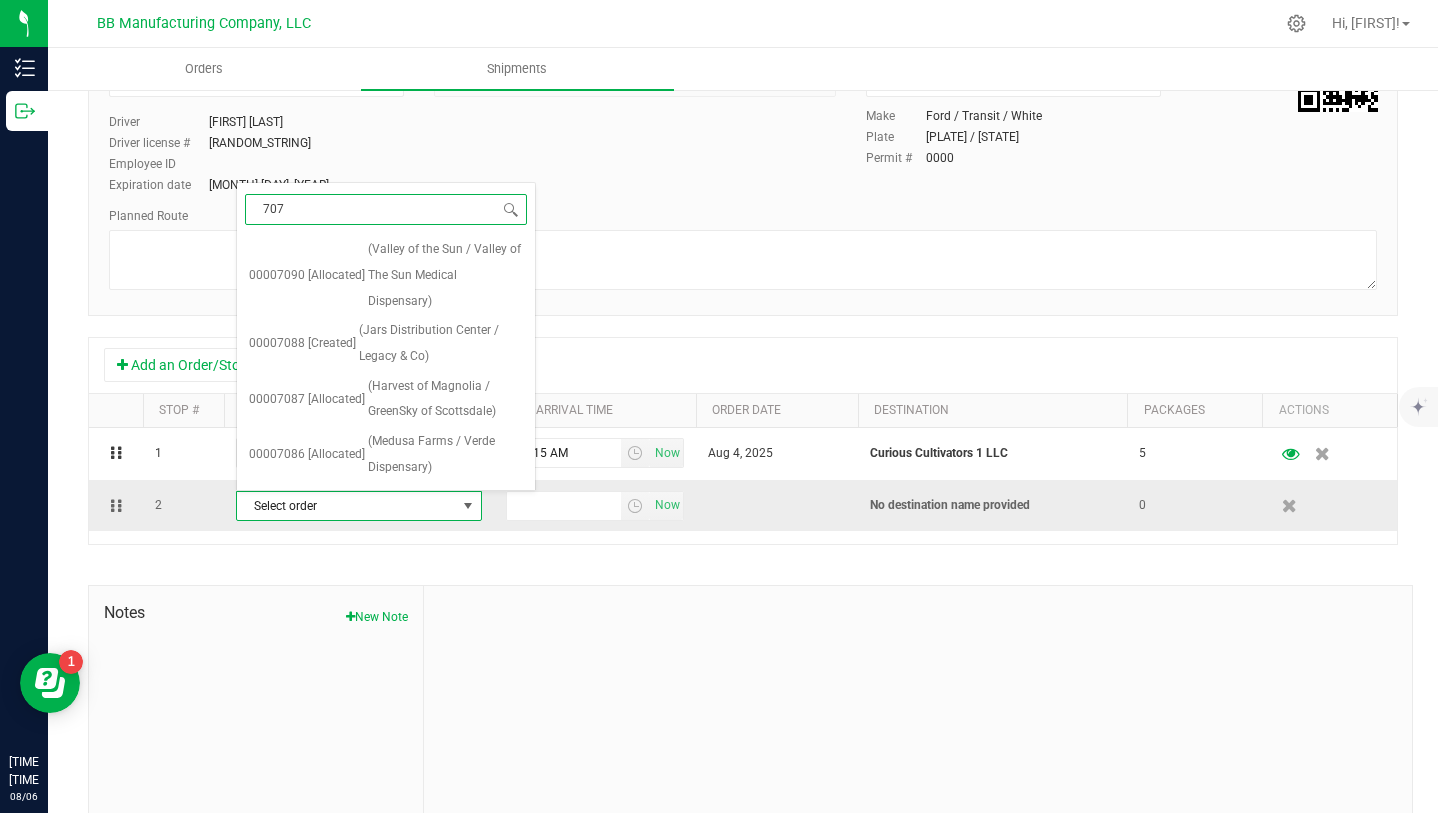 type on "[NUMBER]" 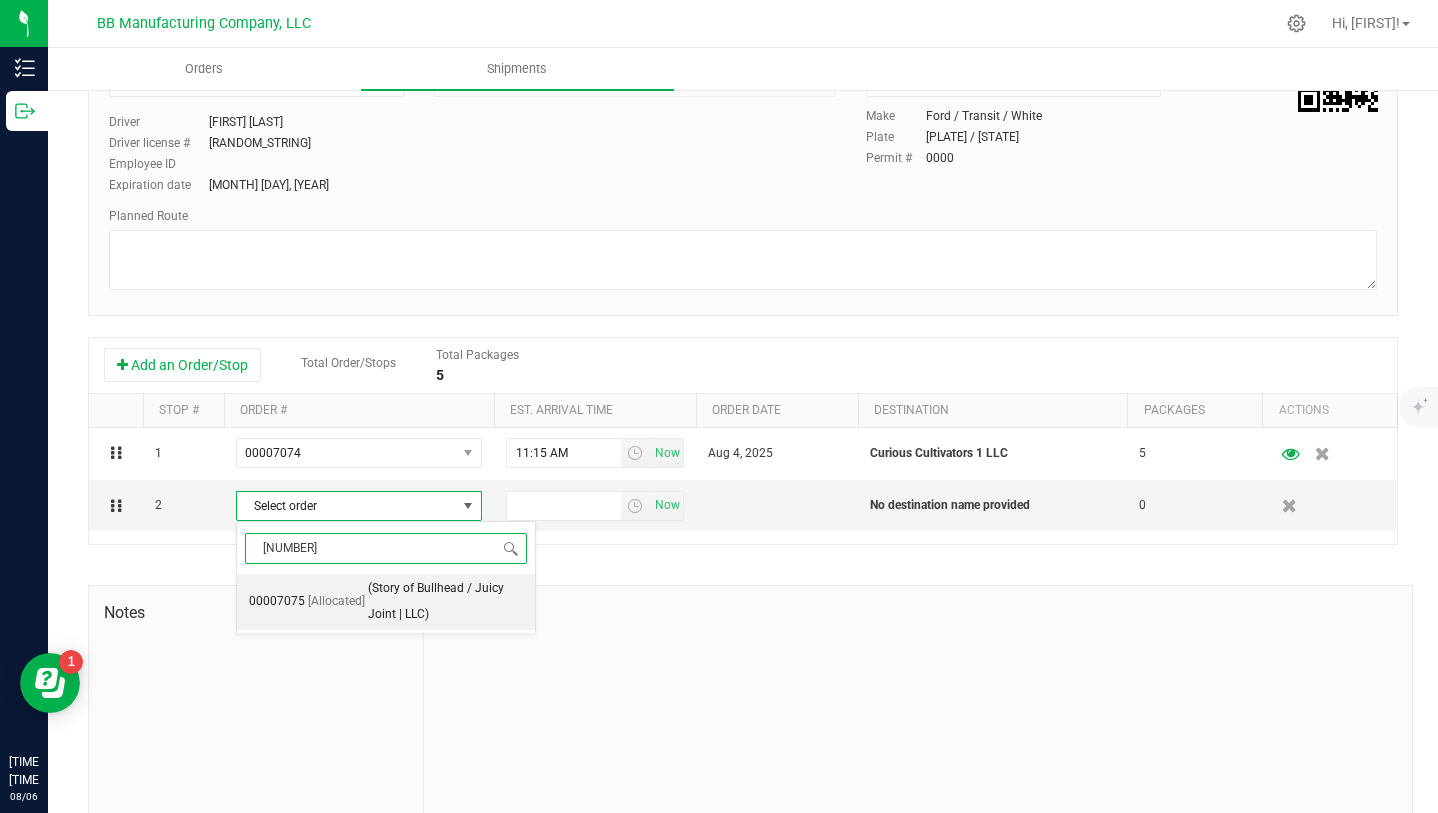 click on "(Story of Bullhead / Juicy Joint | LLC)" at bounding box center (445, 601) 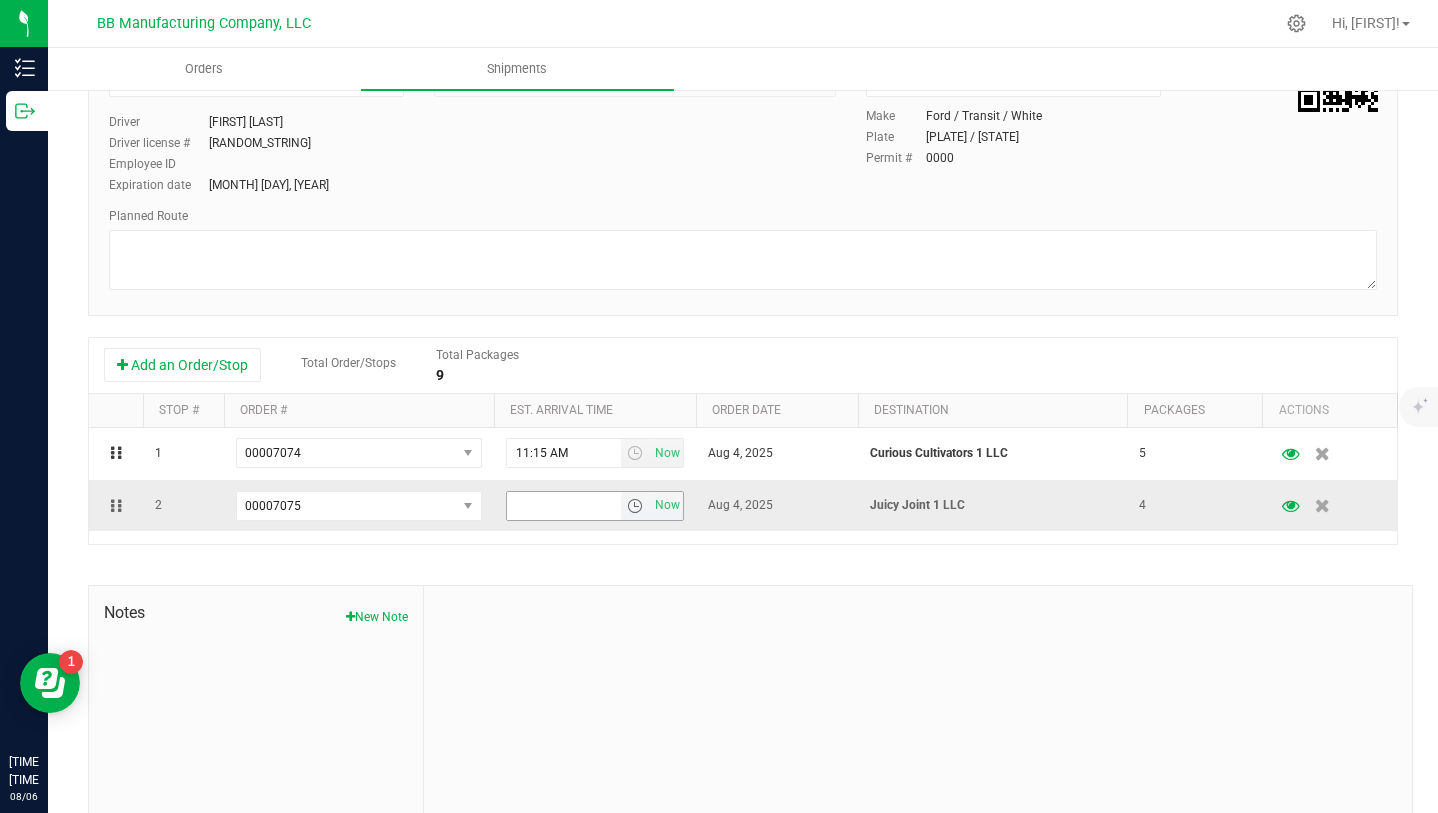 click at bounding box center (635, 506) 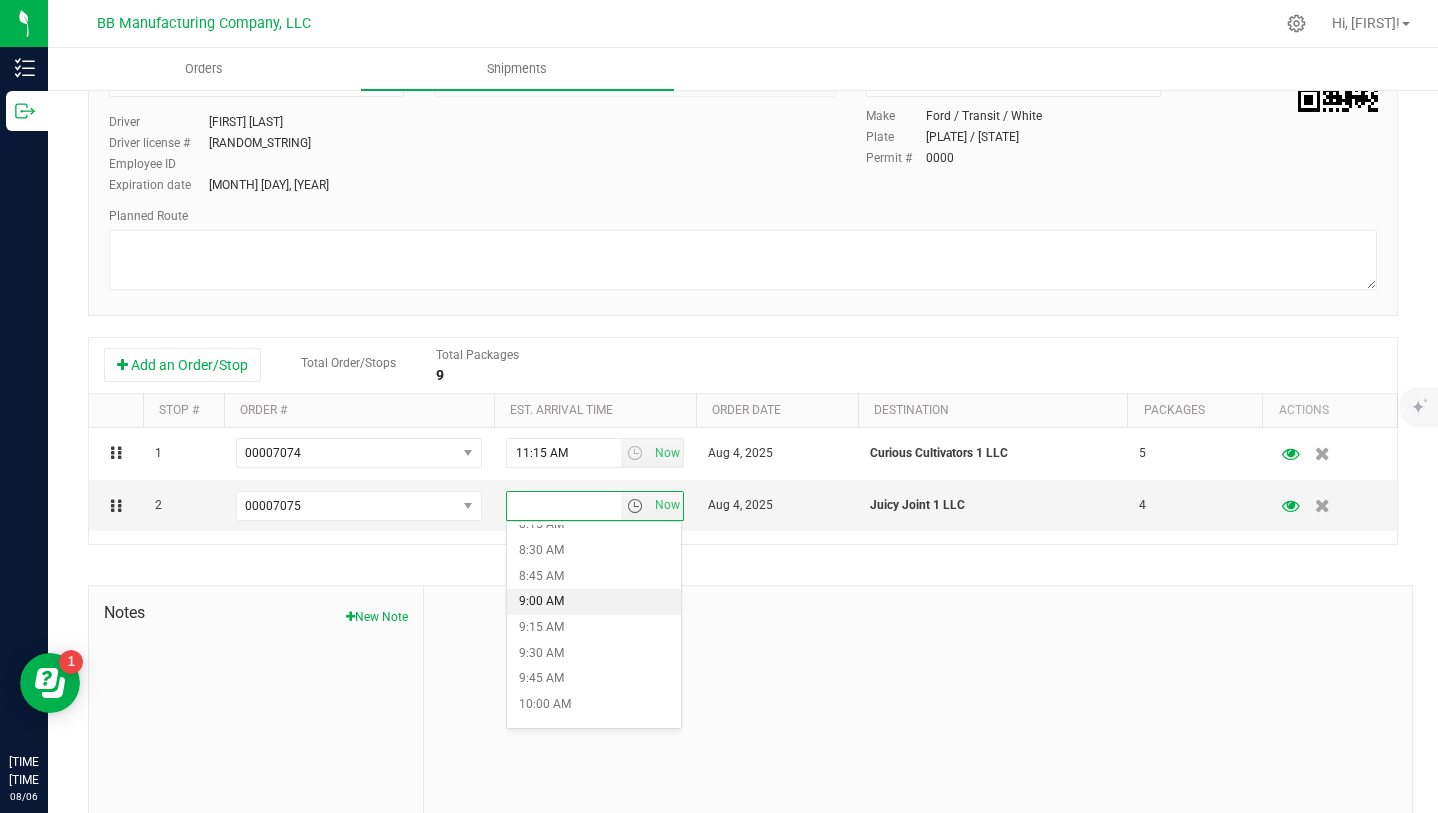 scroll, scrollTop: 858, scrollLeft: 0, axis: vertical 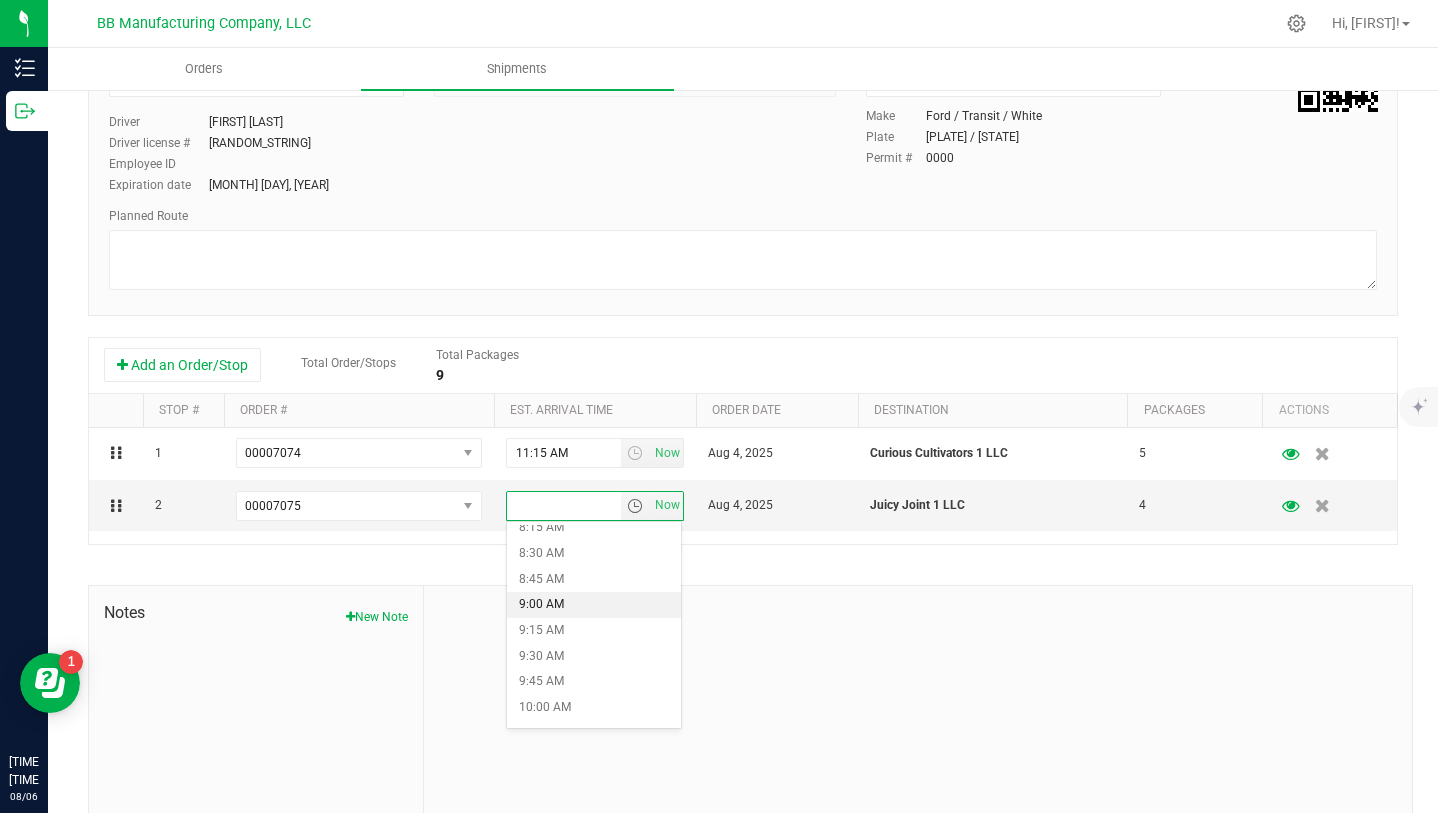 click on "9:00 AM" at bounding box center [594, 605] 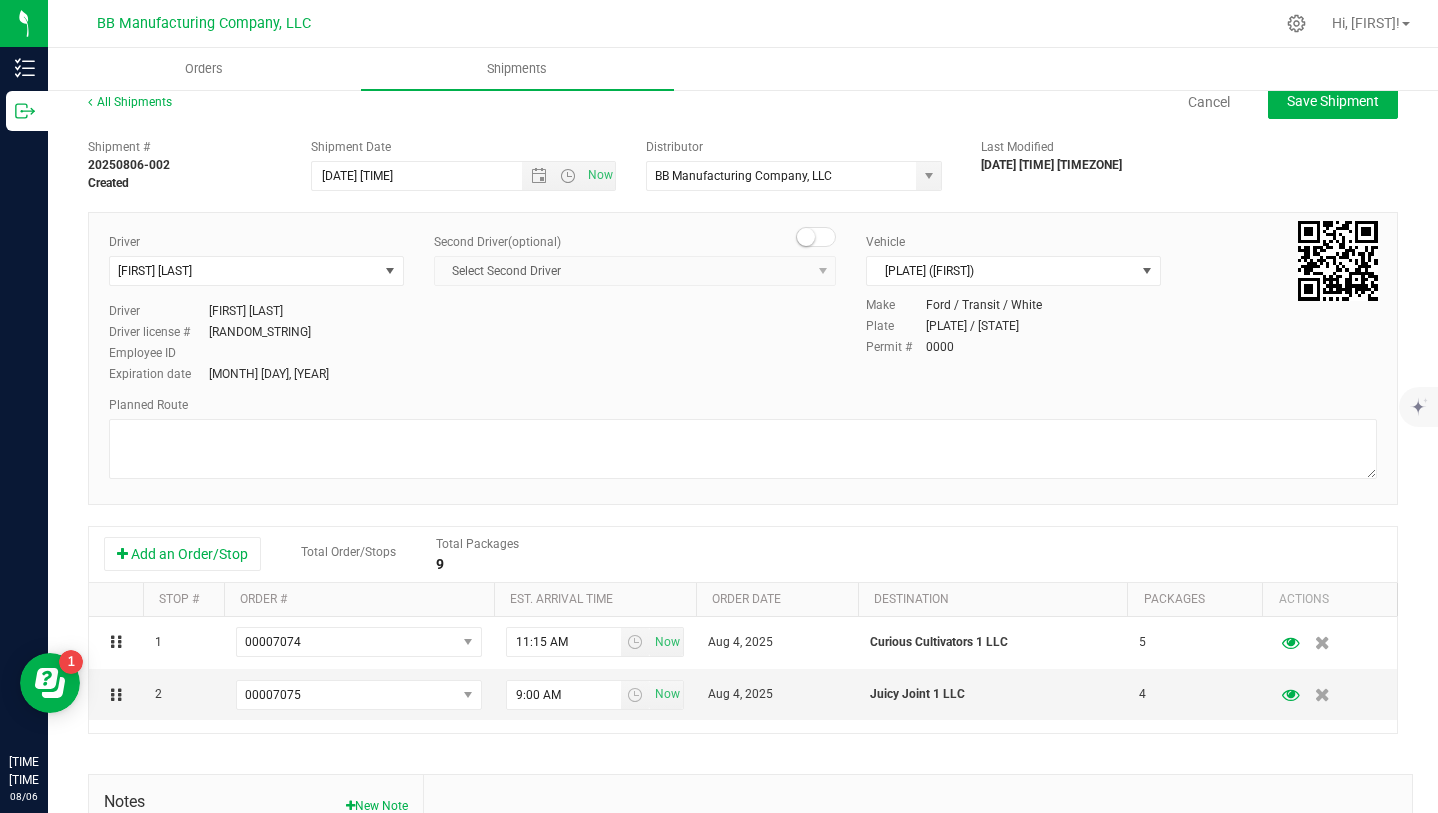 scroll, scrollTop: 0, scrollLeft: 0, axis: both 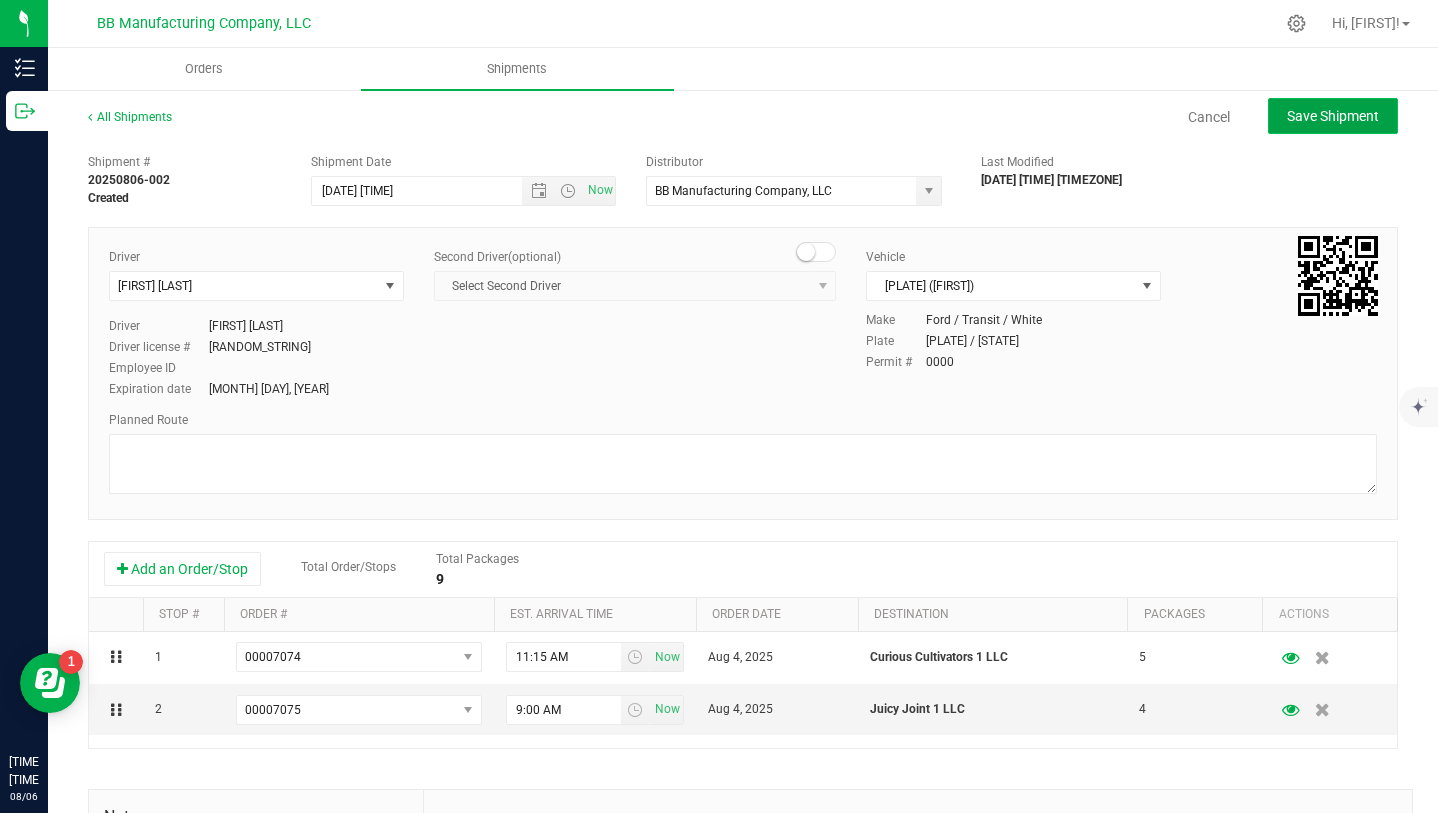 click on "Save Shipment" 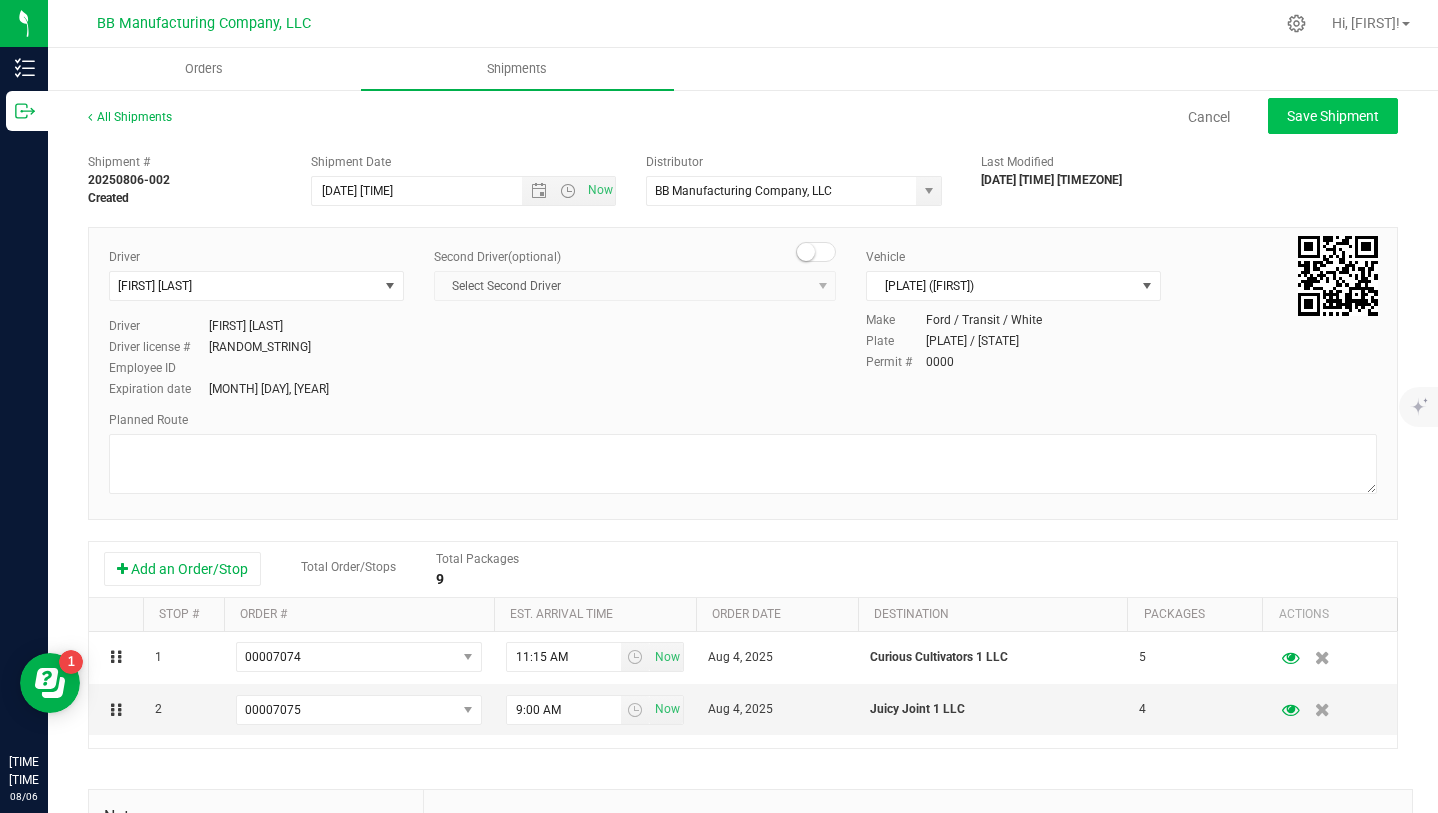 type on "[DATE] [TIME]" 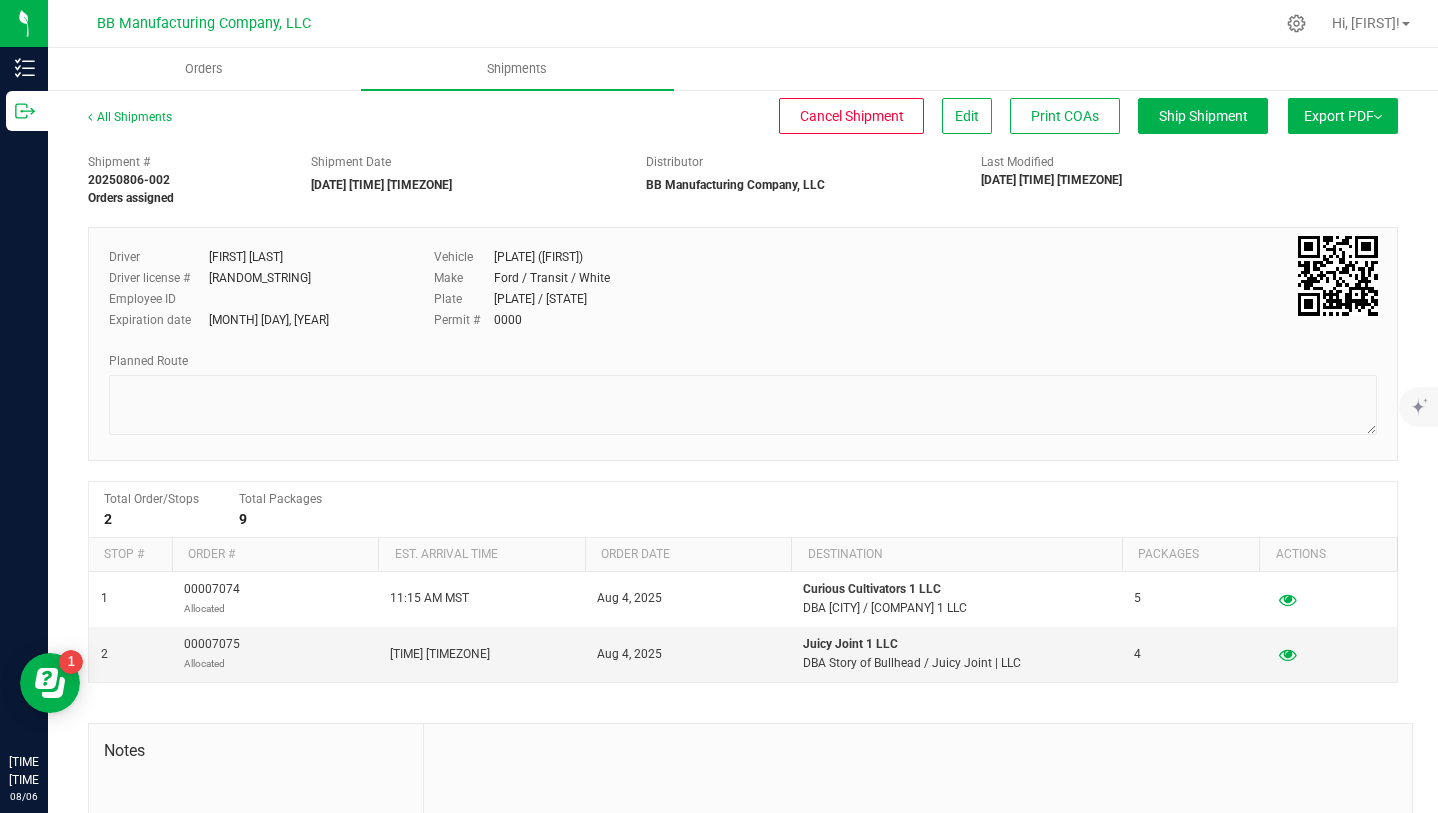 click on "Export PDF" at bounding box center [1343, 116] 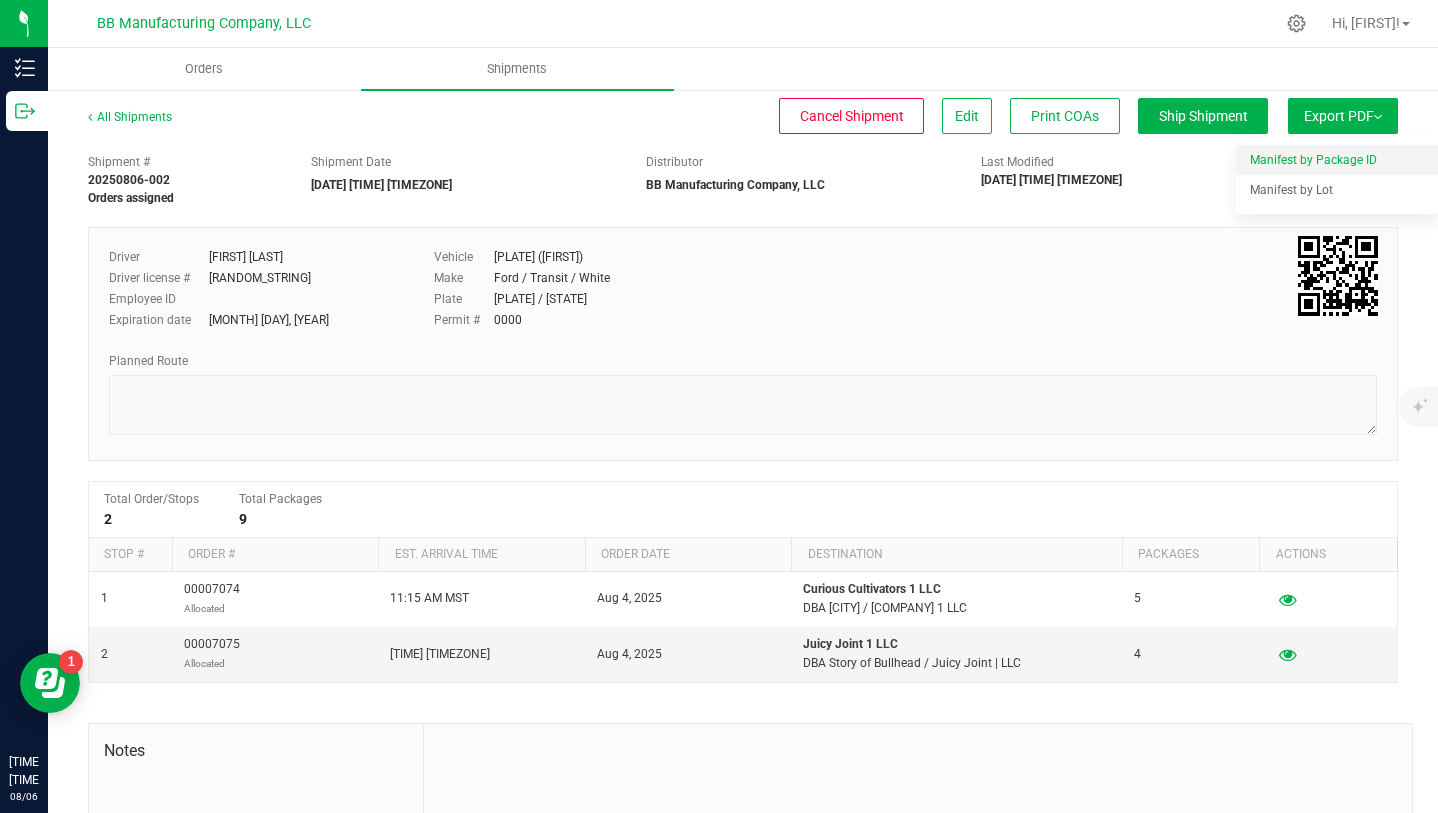 click on "Manifest by Package ID" at bounding box center (1313, 160) 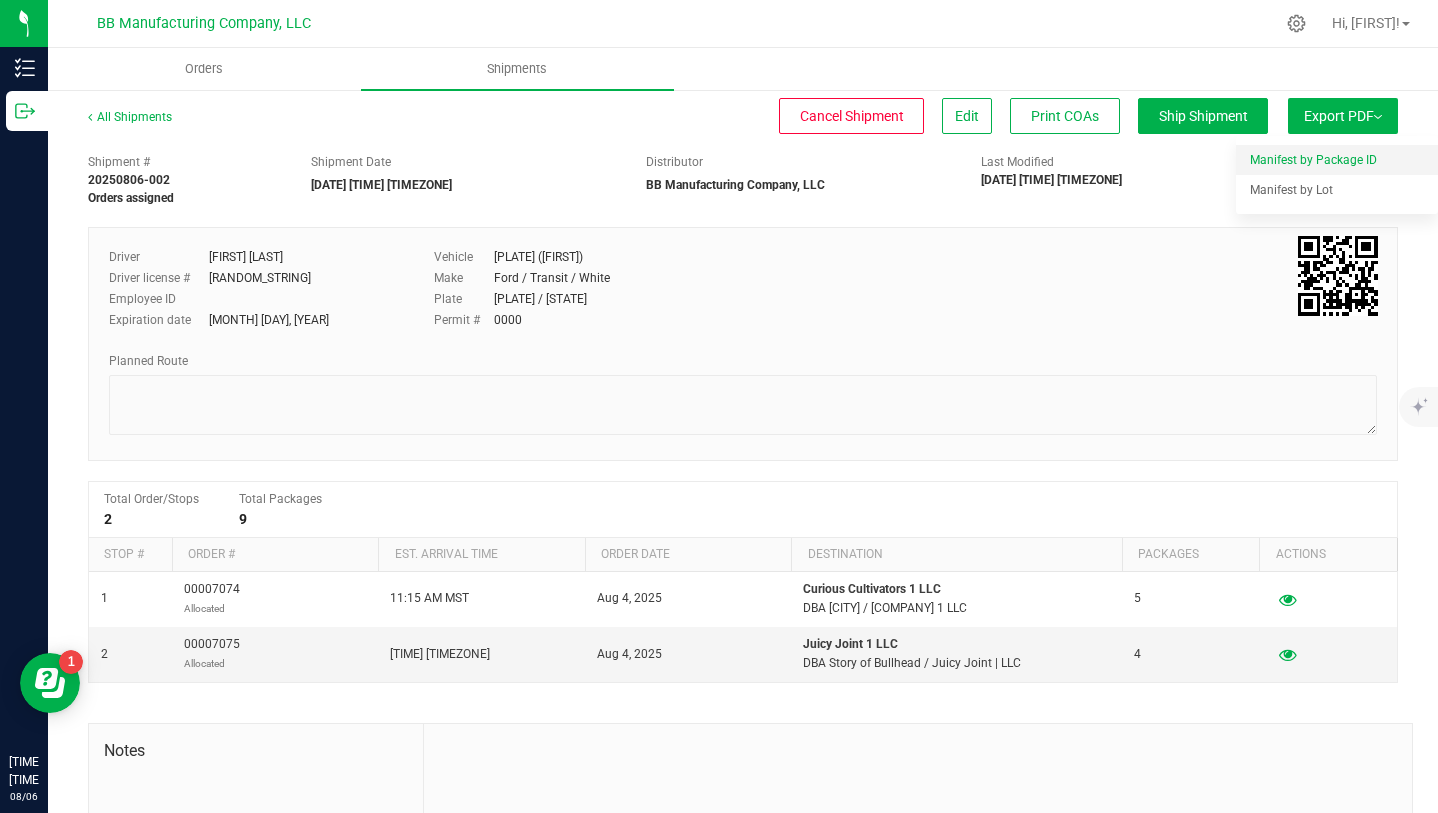 click on "Manifest by Package ID" at bounding box center [1313, 160] 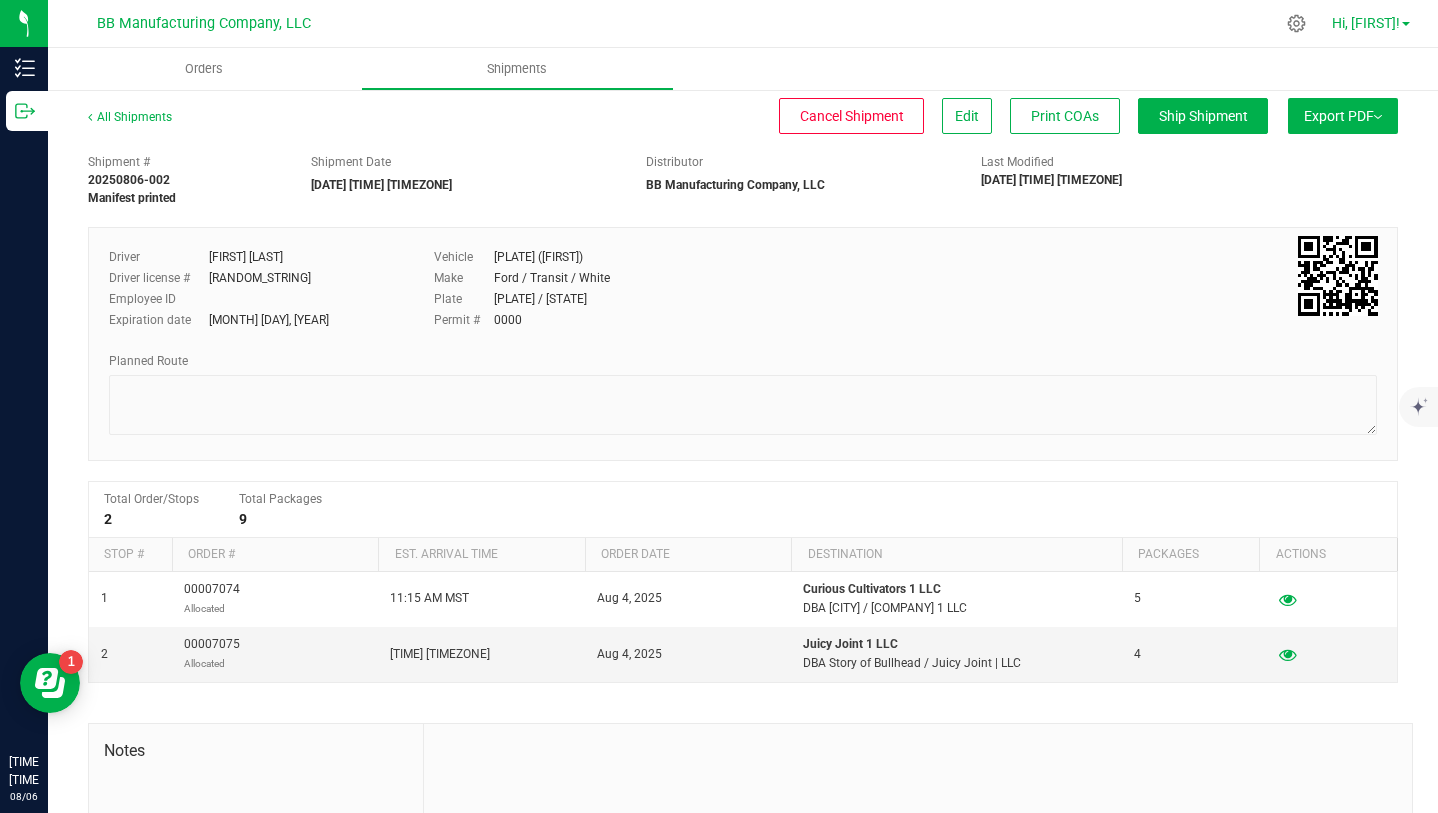 click on "Hi, [FIRST]!" at bounding box center (1366, 23) 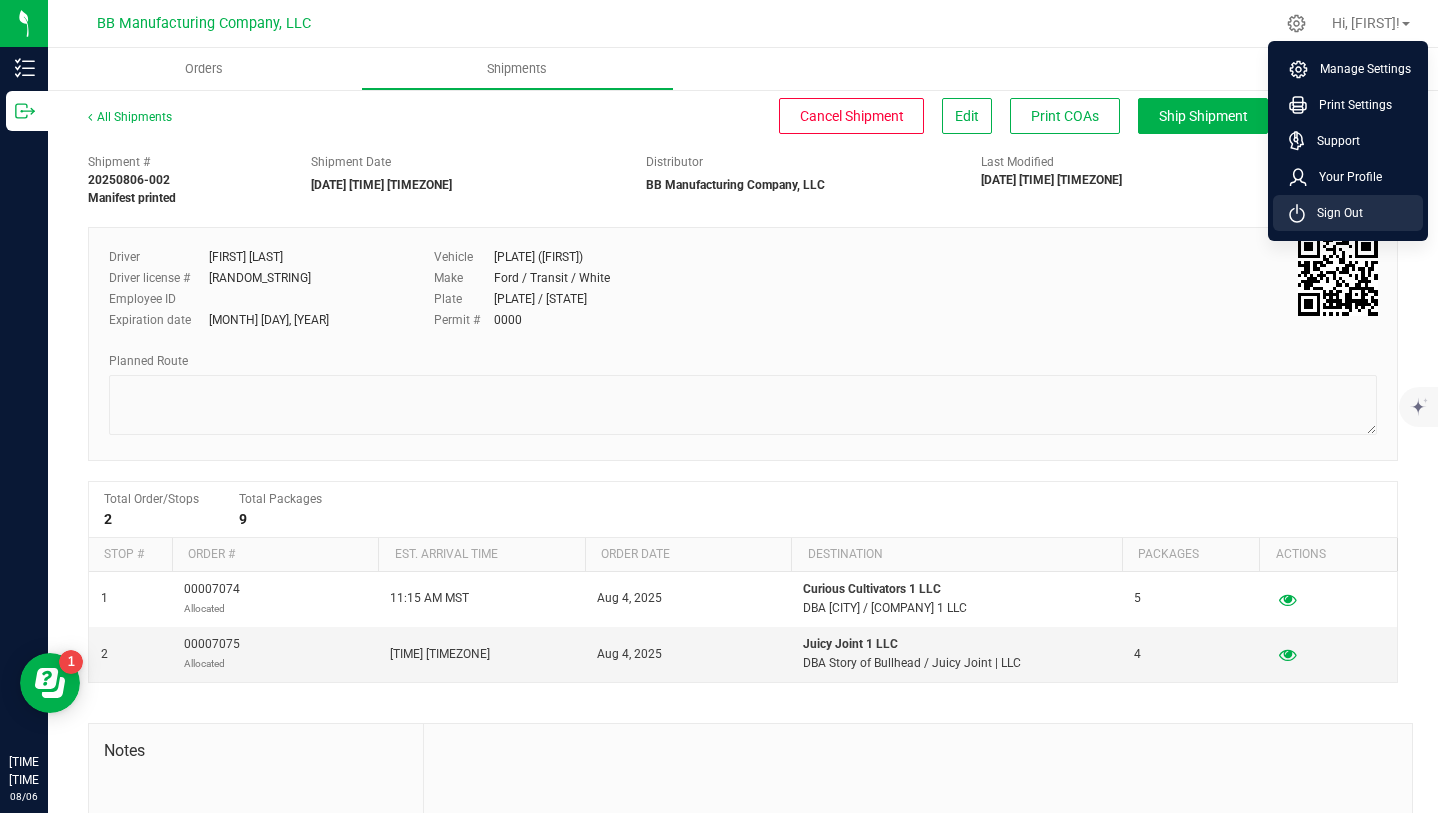 click on "Sign Out" at bounding box center (1334, 213) 